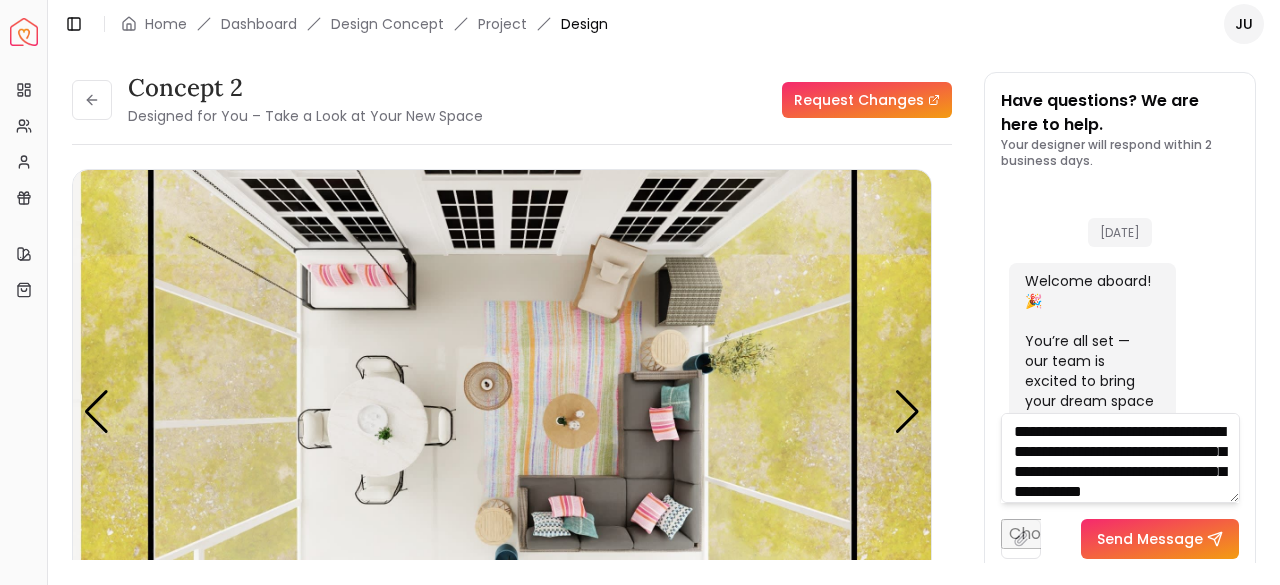 scroll, scrollTop: 0, scrollLeft: 0, axis: both 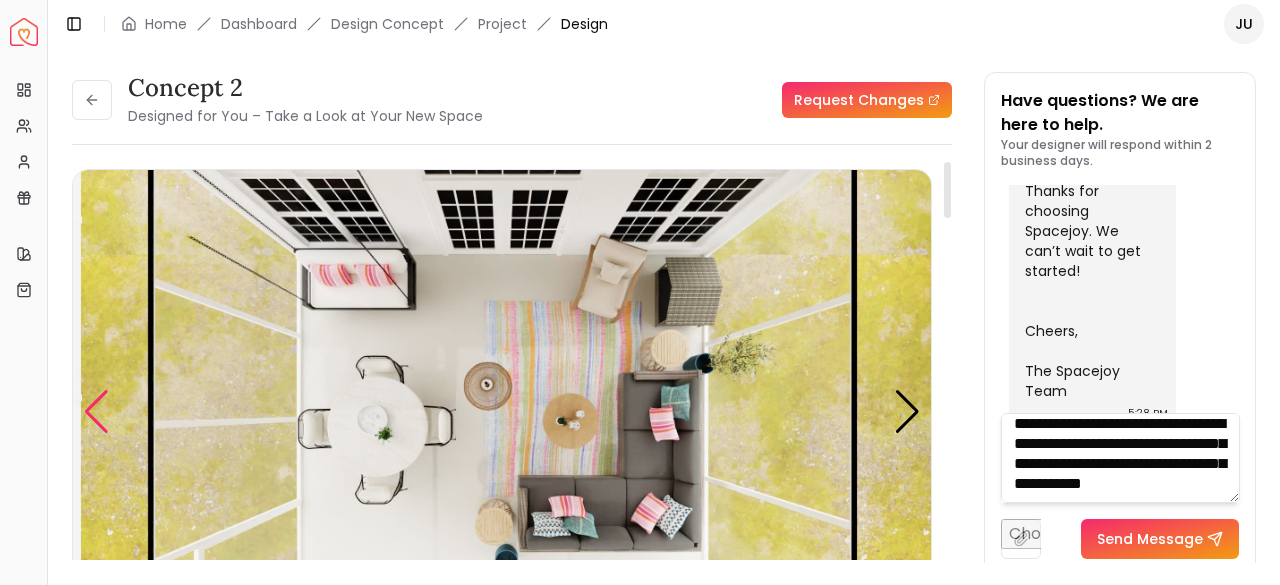 click at bounding box center [96, 412] 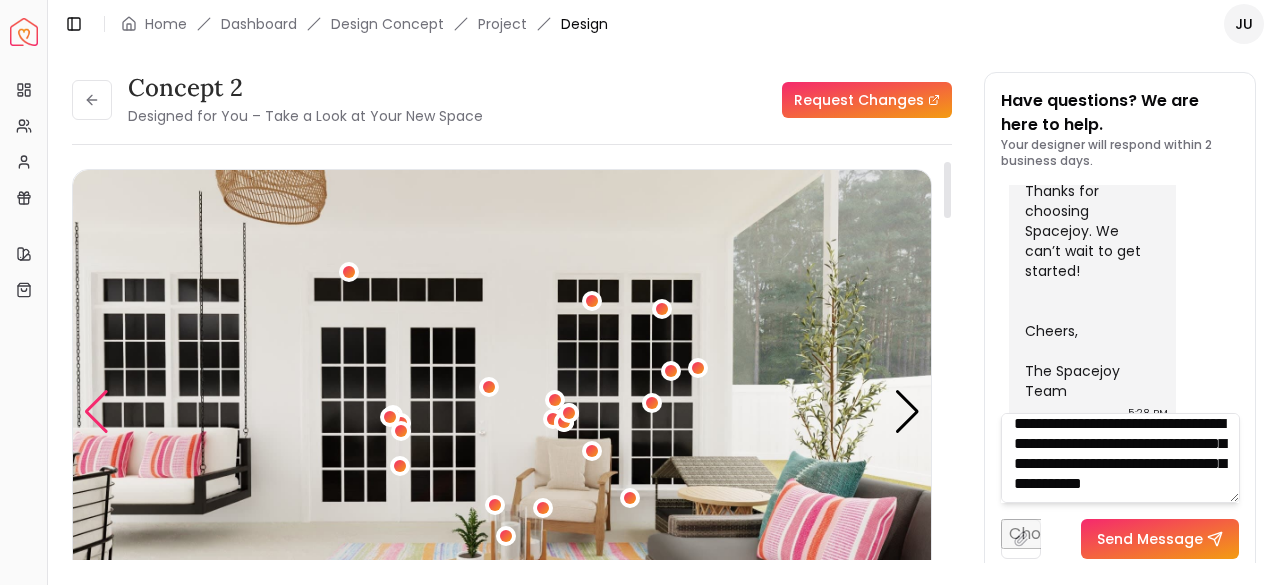 click at bounding box center (96, 412) 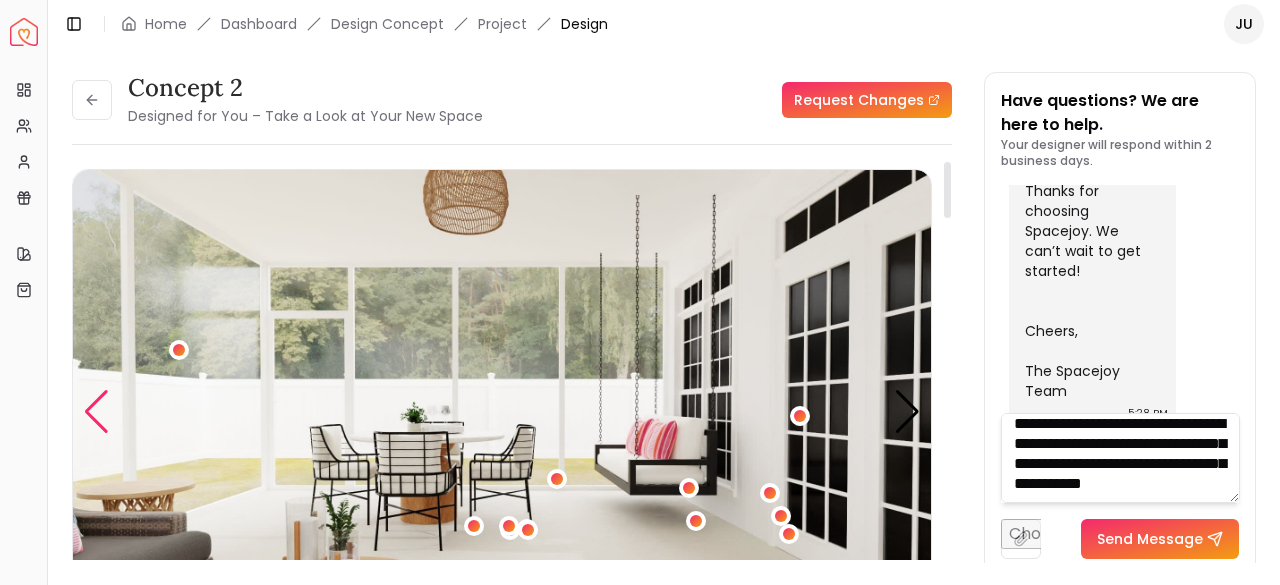click at bounding box center [96, 412] 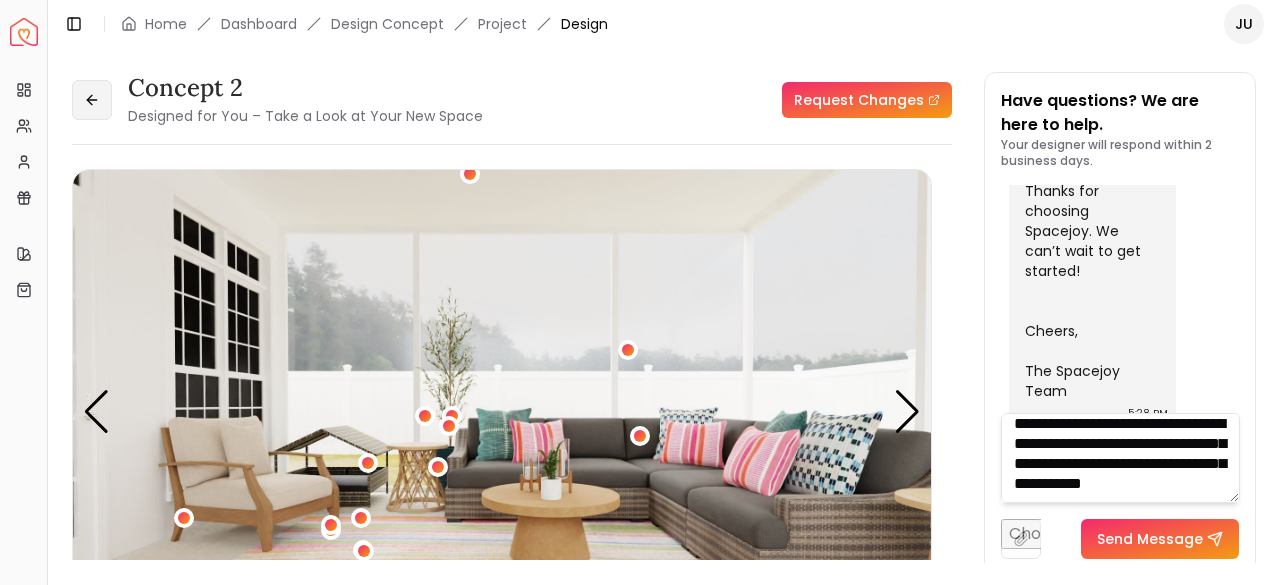click at bounding box center (92, 100) 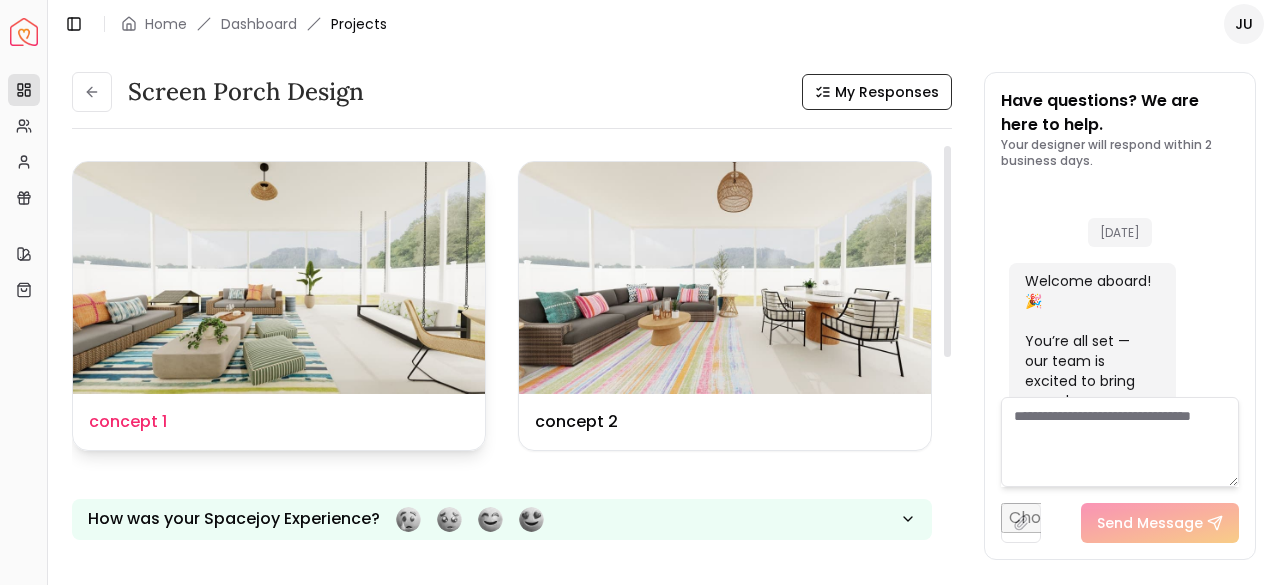 scroll, scrollTop: 1166, scrollLeft: 0, axis: vertical 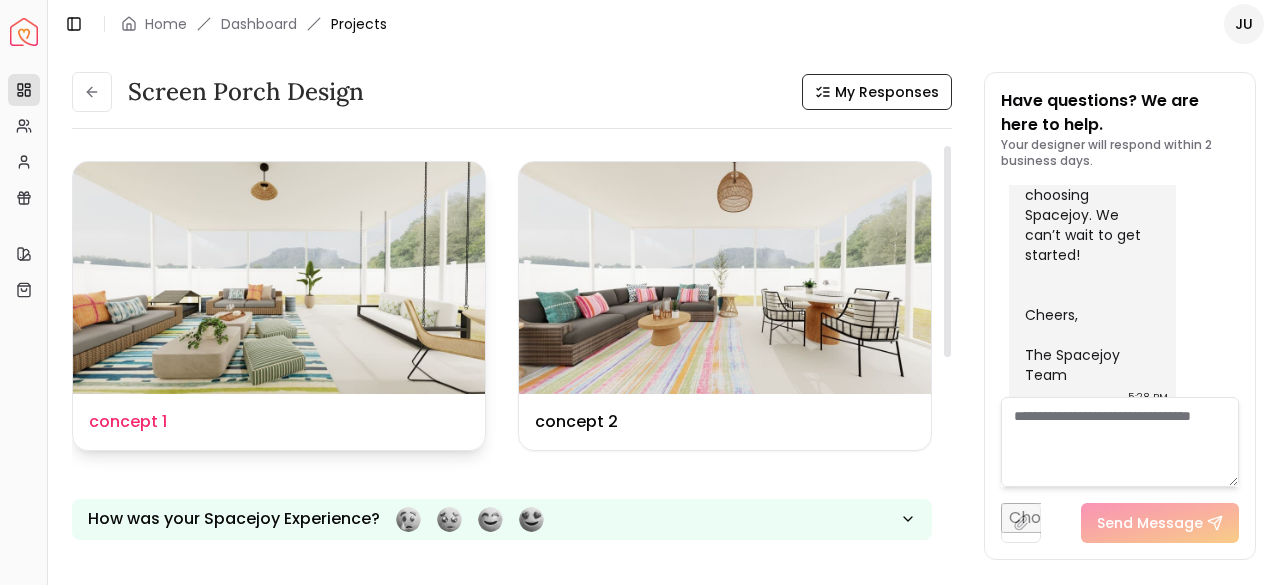 click on "concept 1" at bounding box center [128, 422] 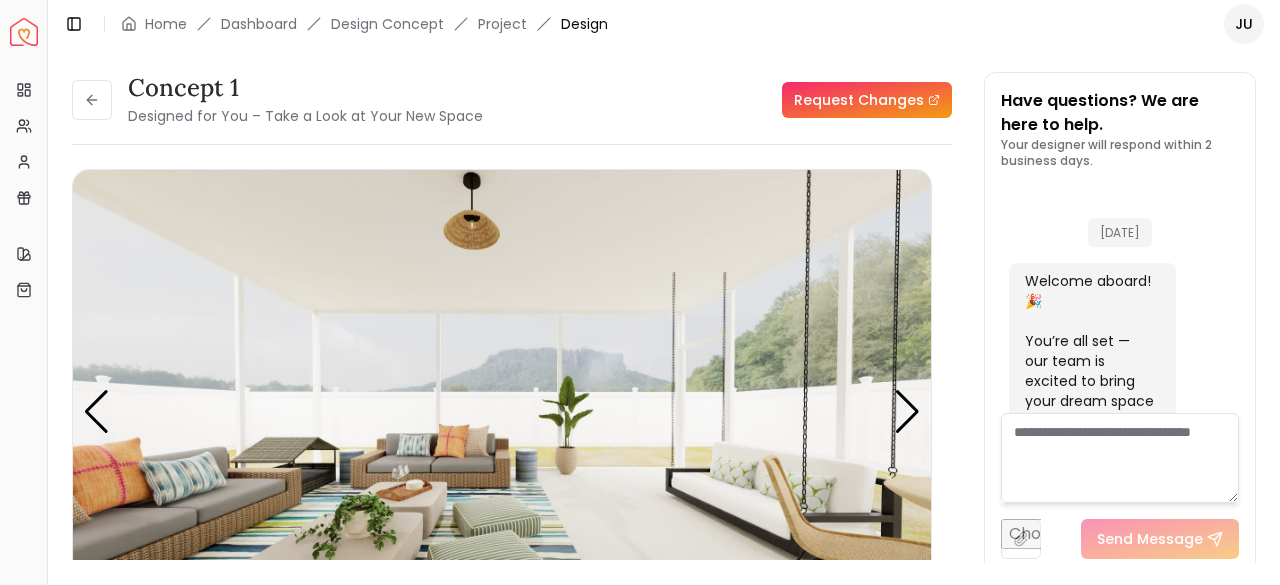 scroll, scrollTop: 1150, scrollLeft: 0, axis: vertical 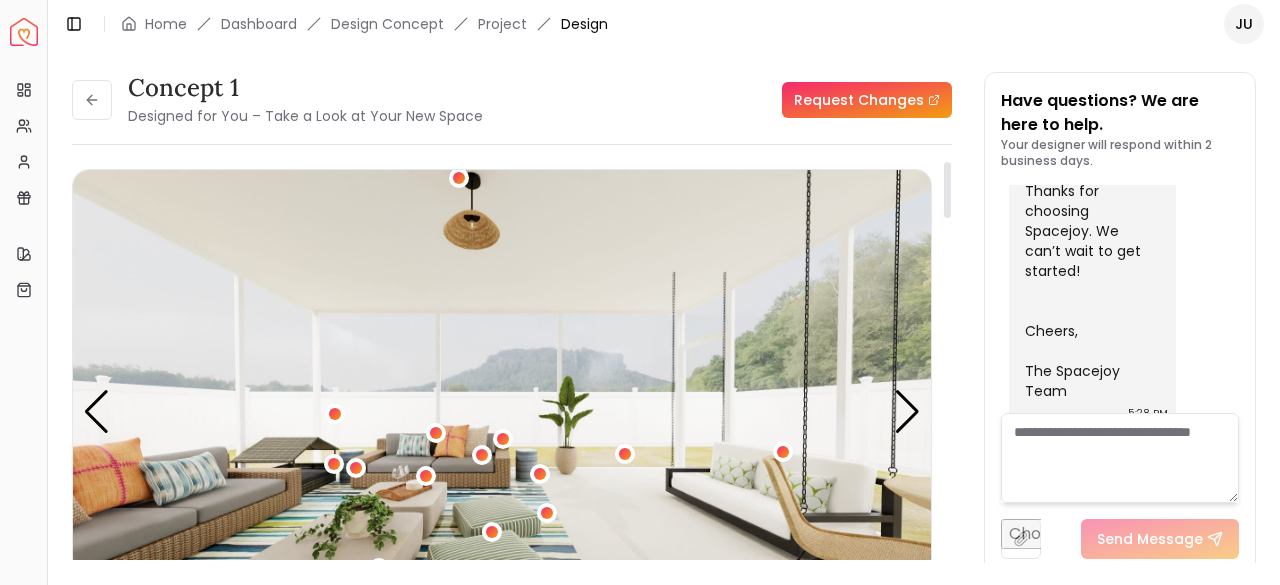 click at bounding box center (502, 411) 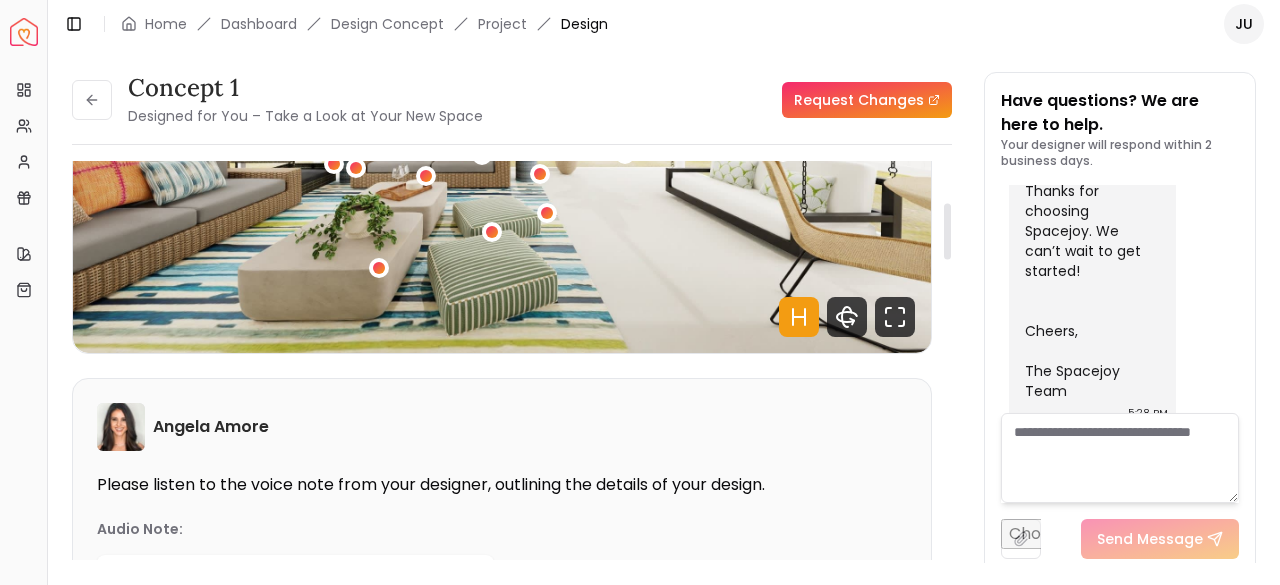 scroll, scrollTop: 200, scrollLeft: 0, axis: vertical 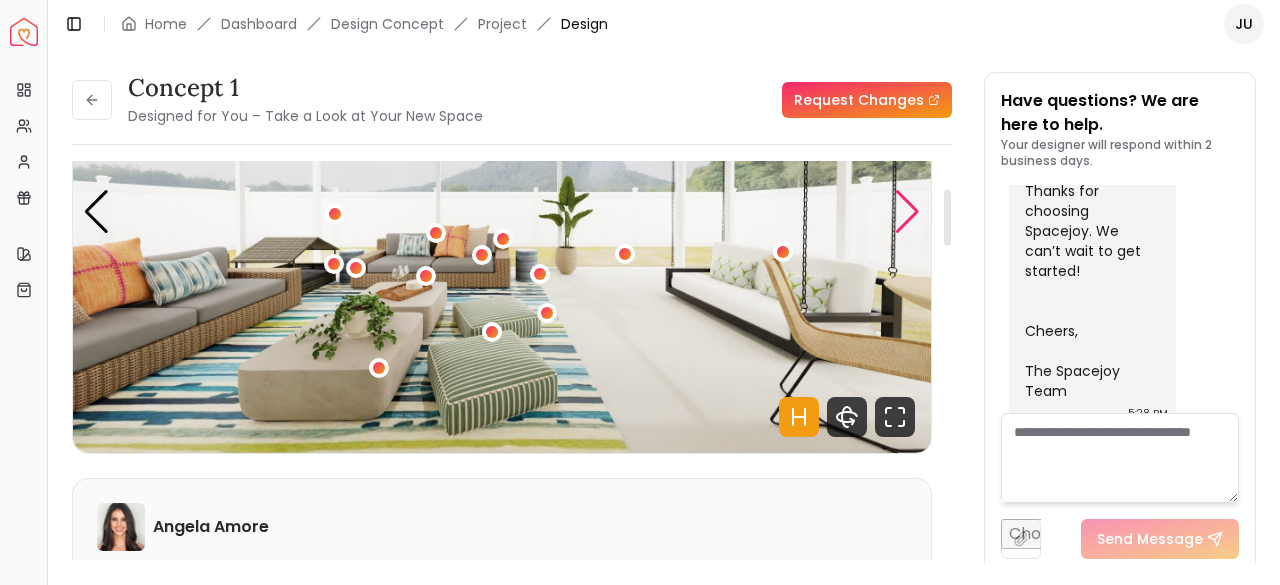 click at bounding box center [907, 212] 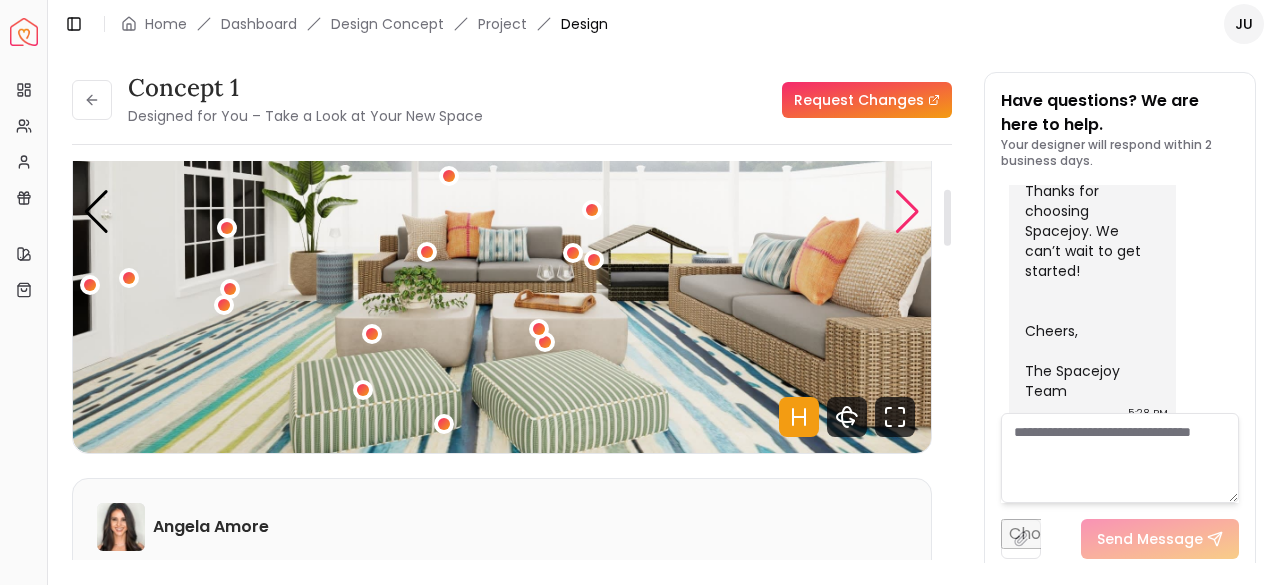click at bounding box center [907, 212] 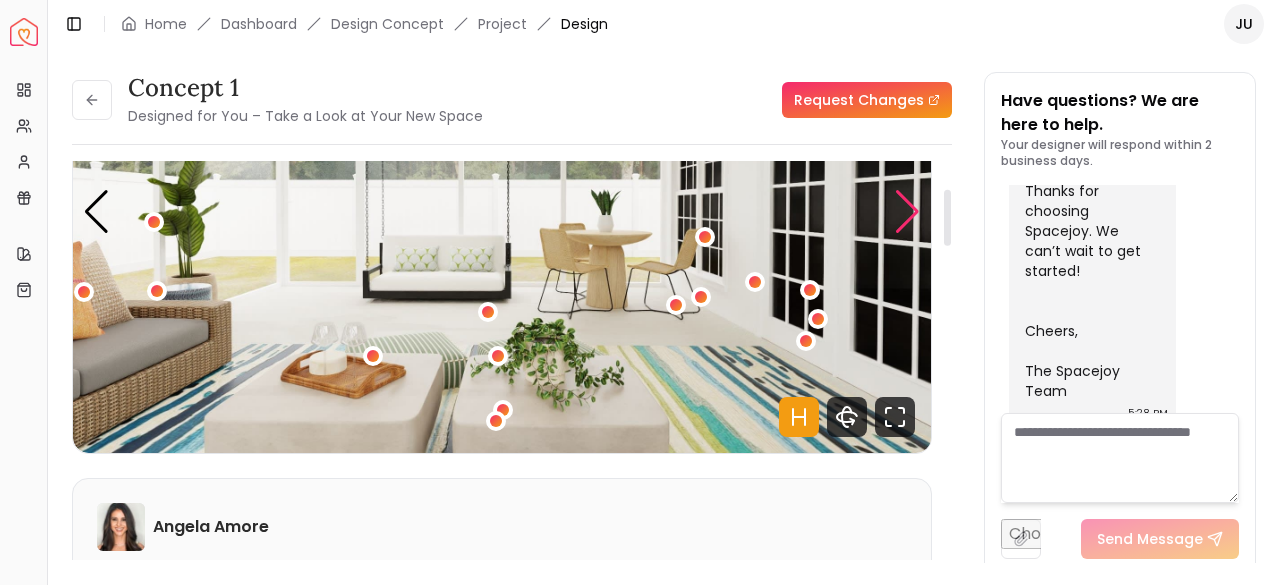 click at bounding box center [907, 212] 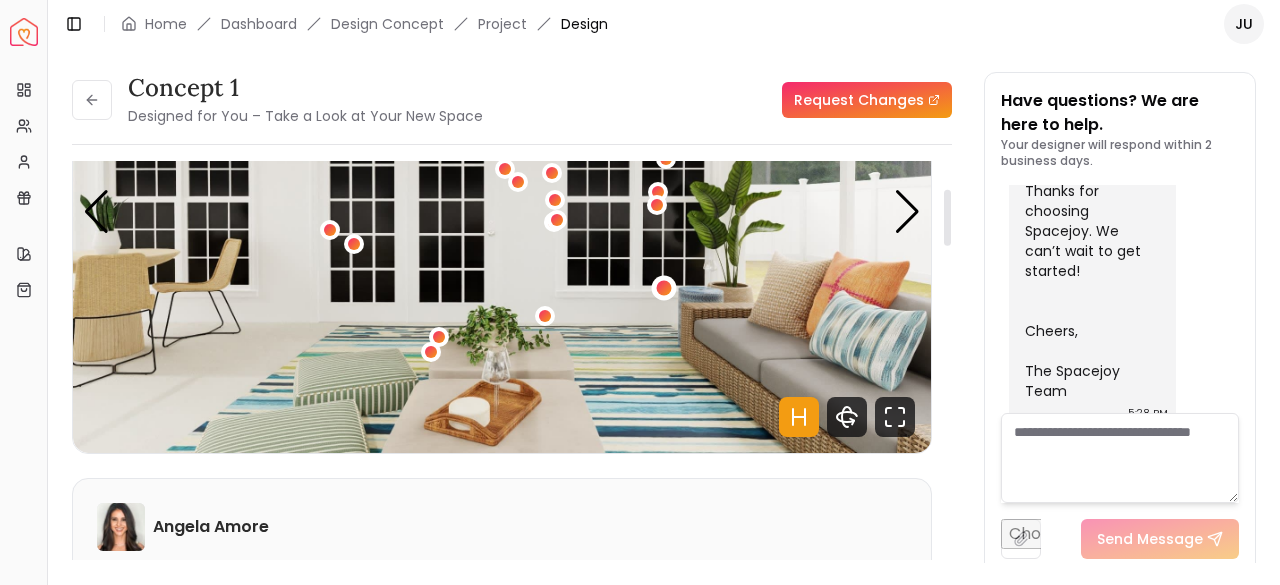 click at bounding box center [664, 287] 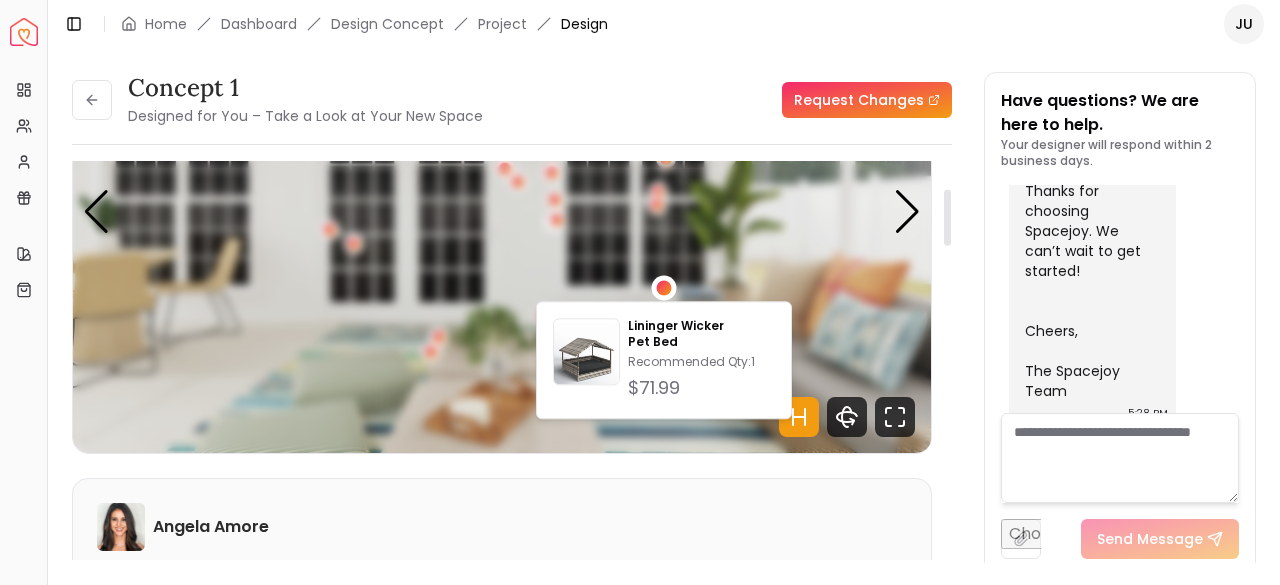 click at bounding box center (664, 287) 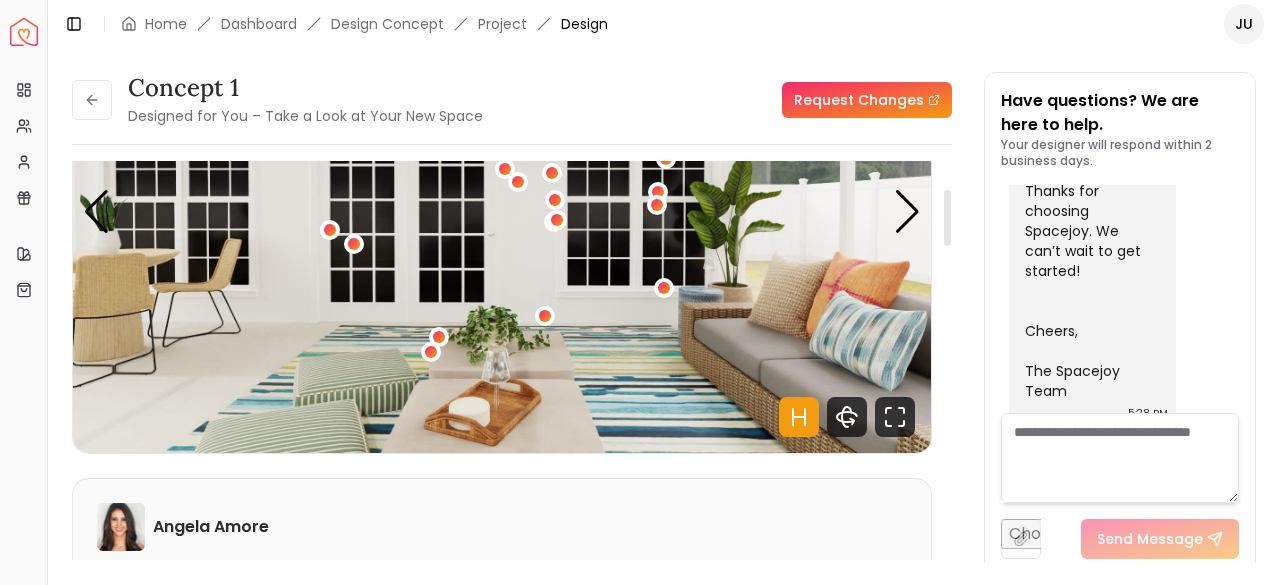 click at bounding box center (502, 211) 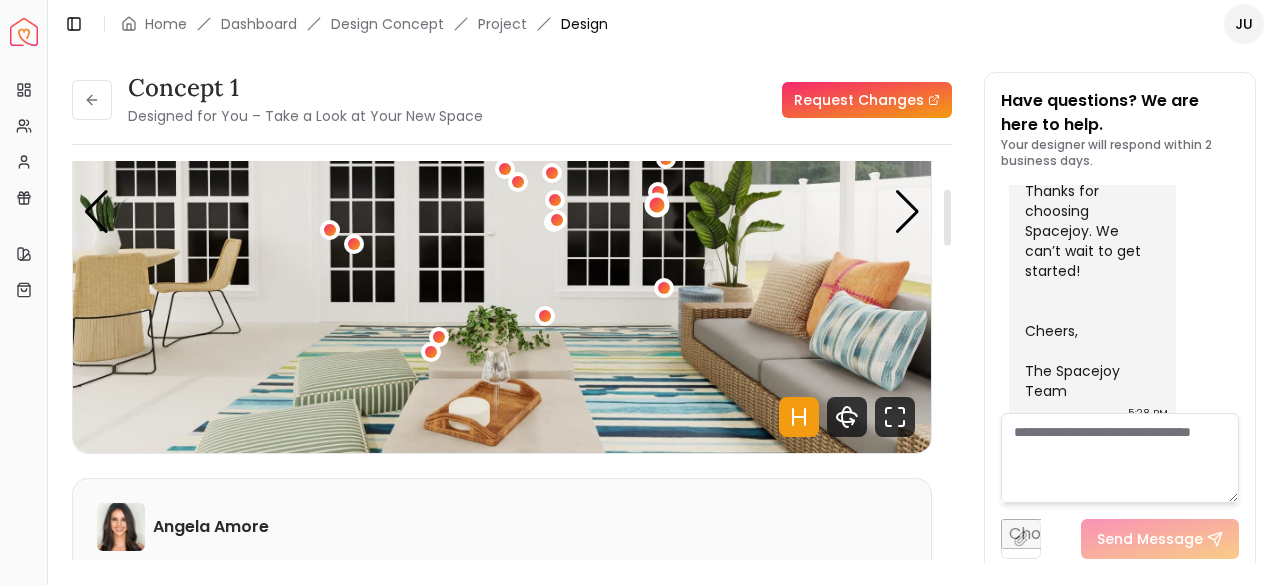 click at bounding box center (657, 205) 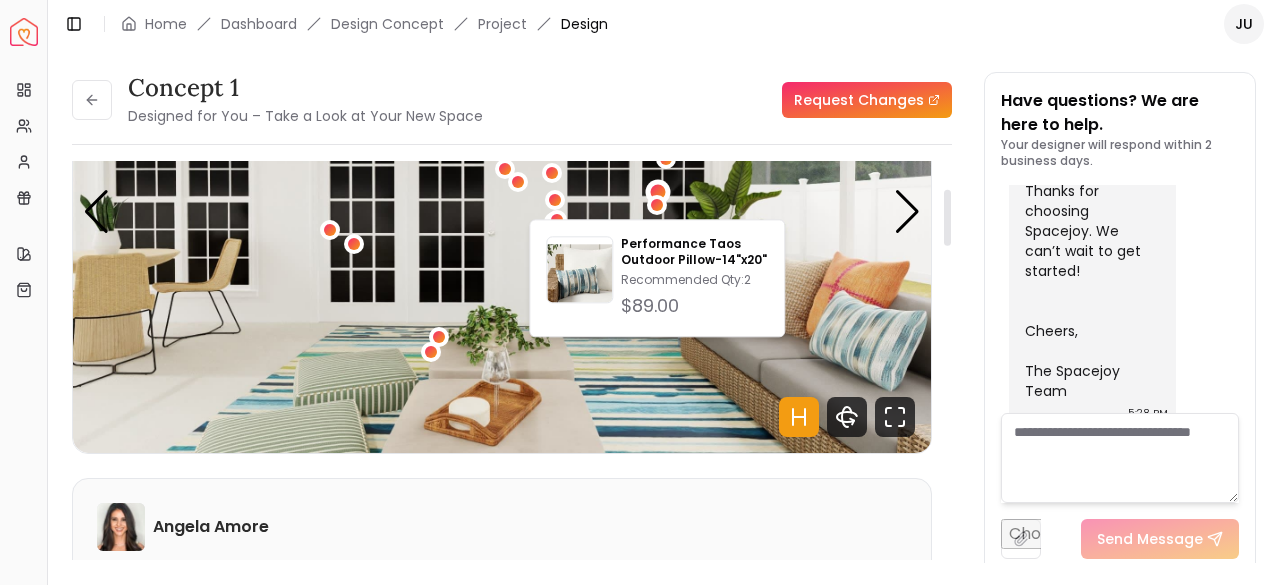 click at bounding box center [658, 191] 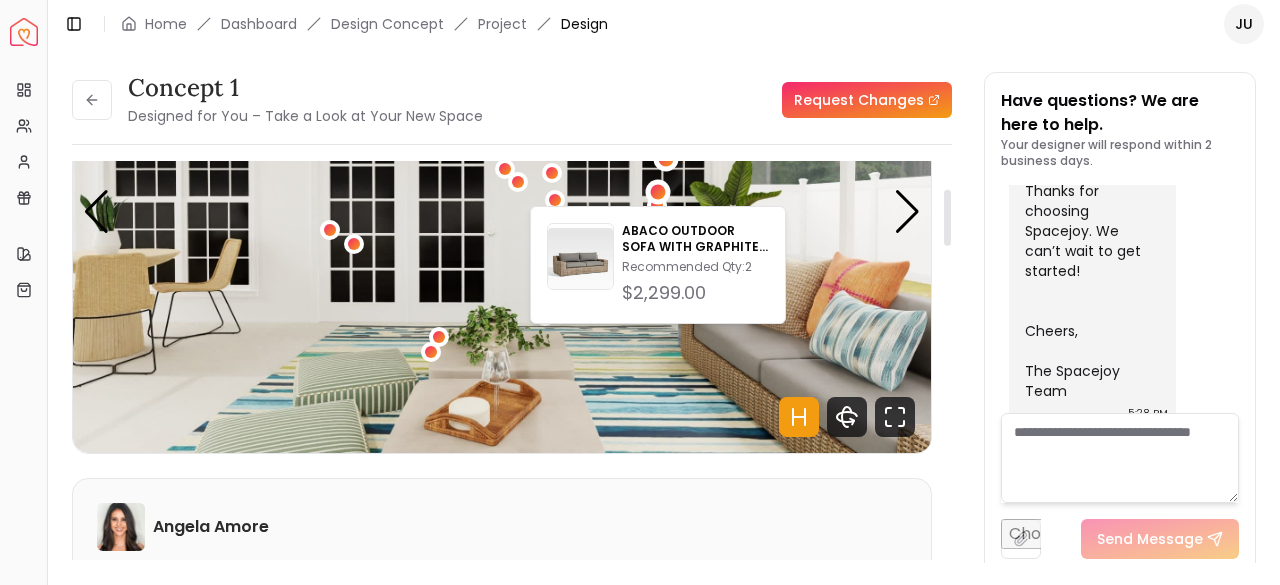 click at bounding box center [665, 159] 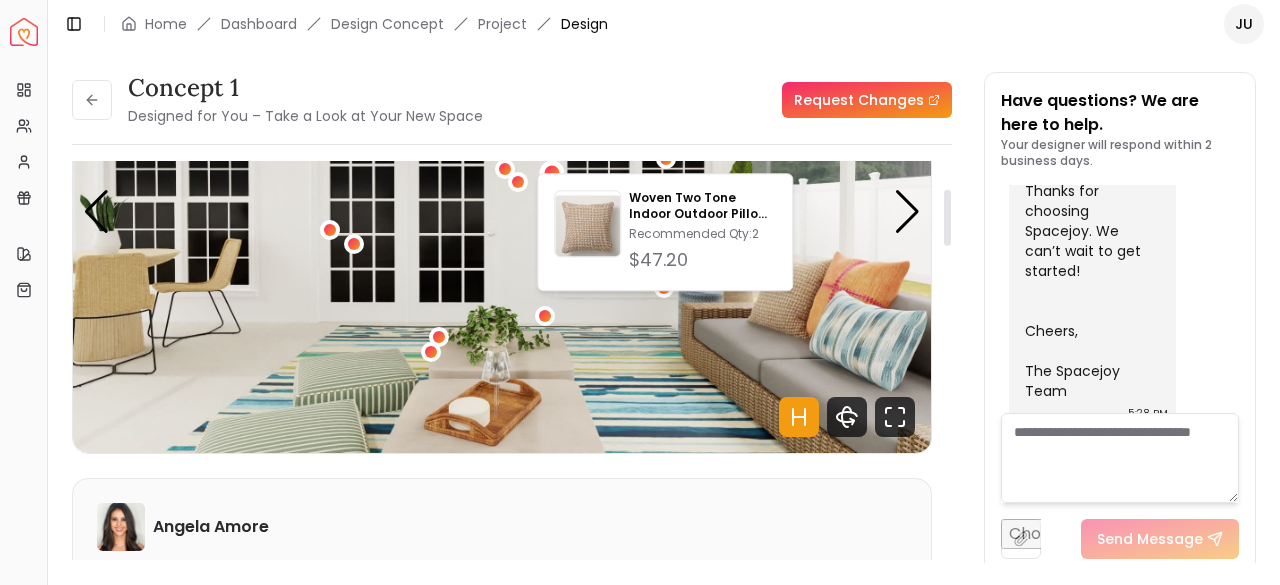 click at bounding box center (552, 172) 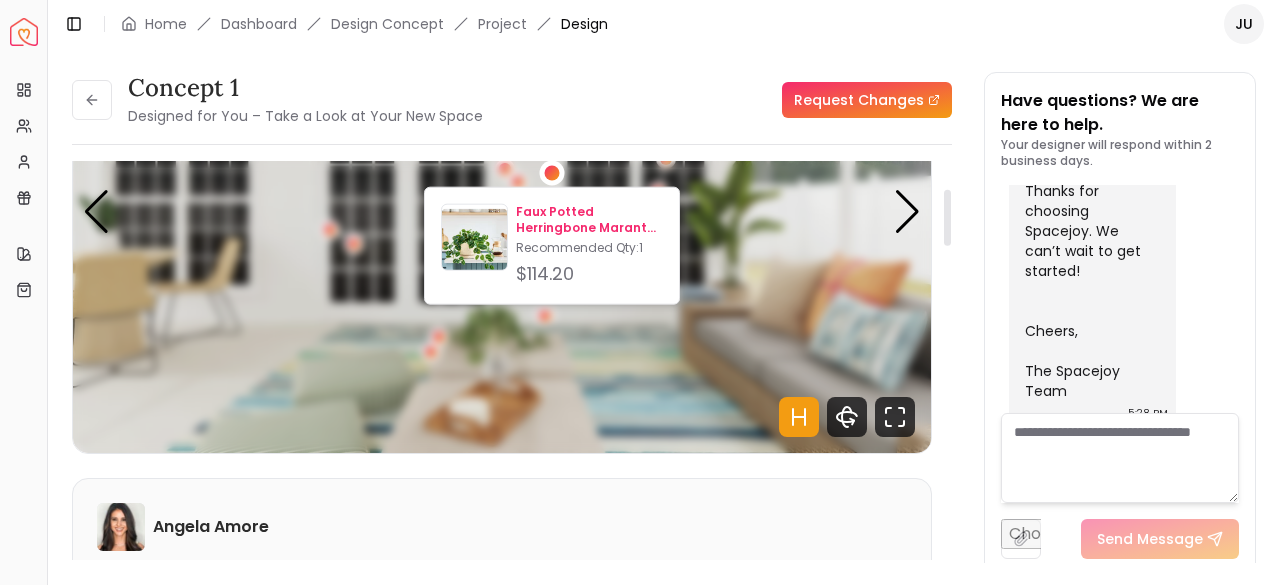 click on "Faux Potted Herringbone Maranta Plant" at bounding box center [589, 220] 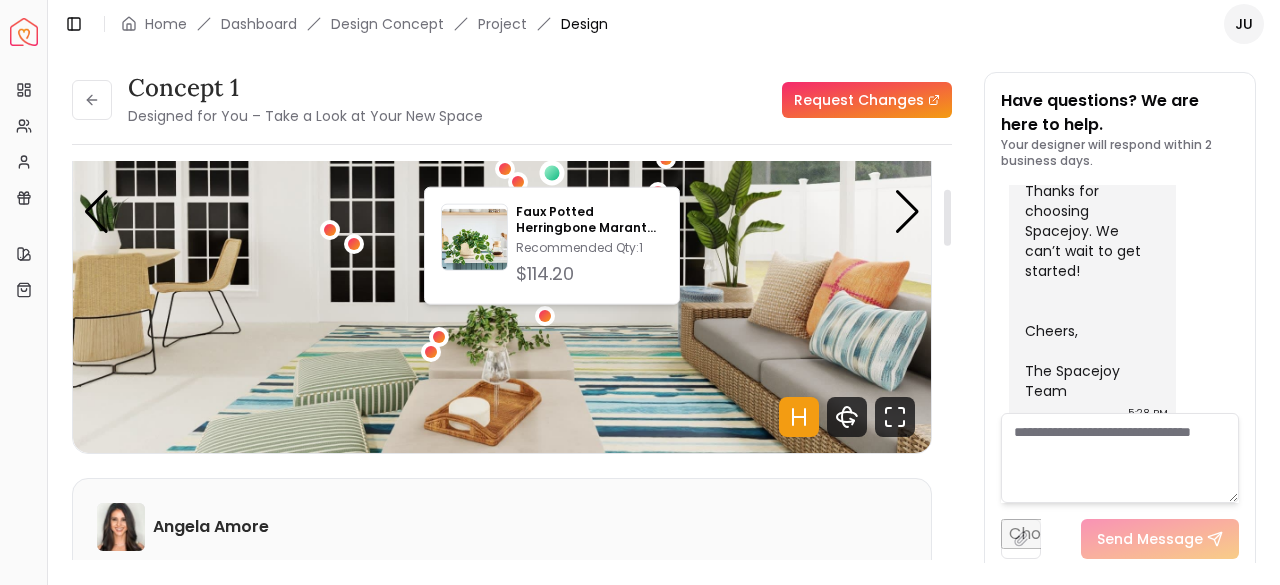 click at bounding box center (502, 211) 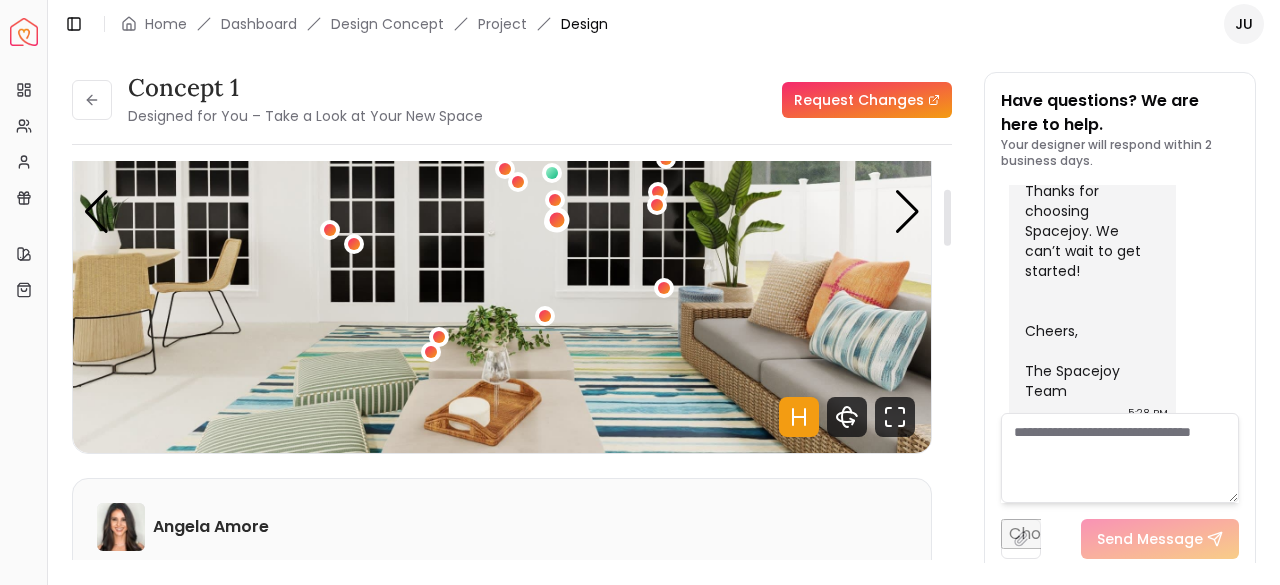 click at bounding box center [557, 219] 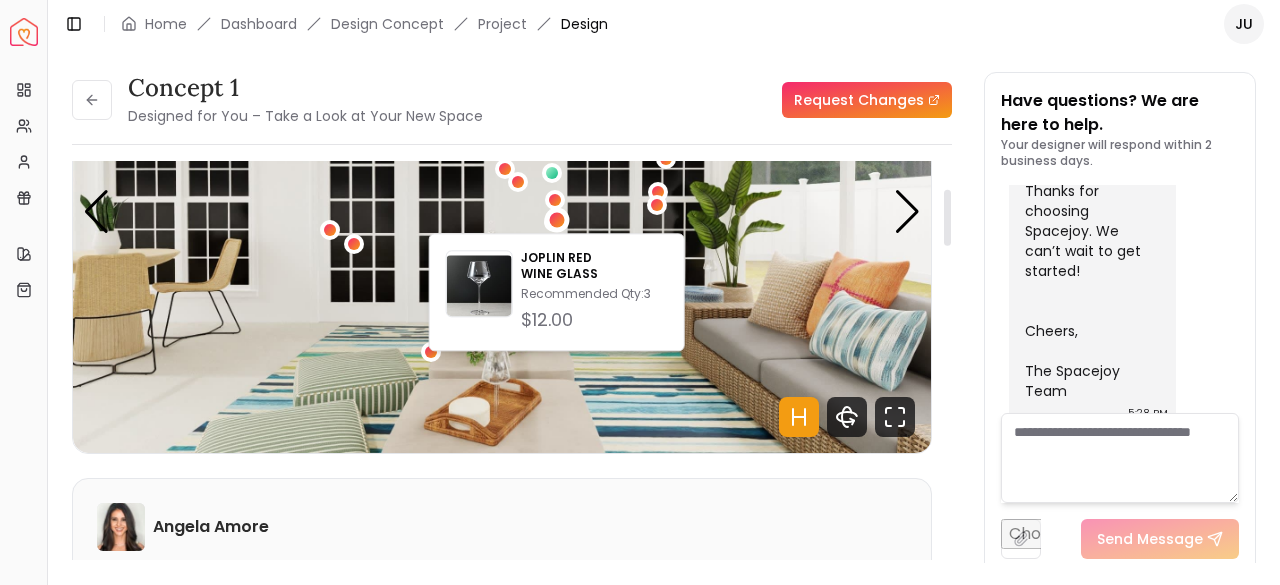 click at bounding box center (502, 211) 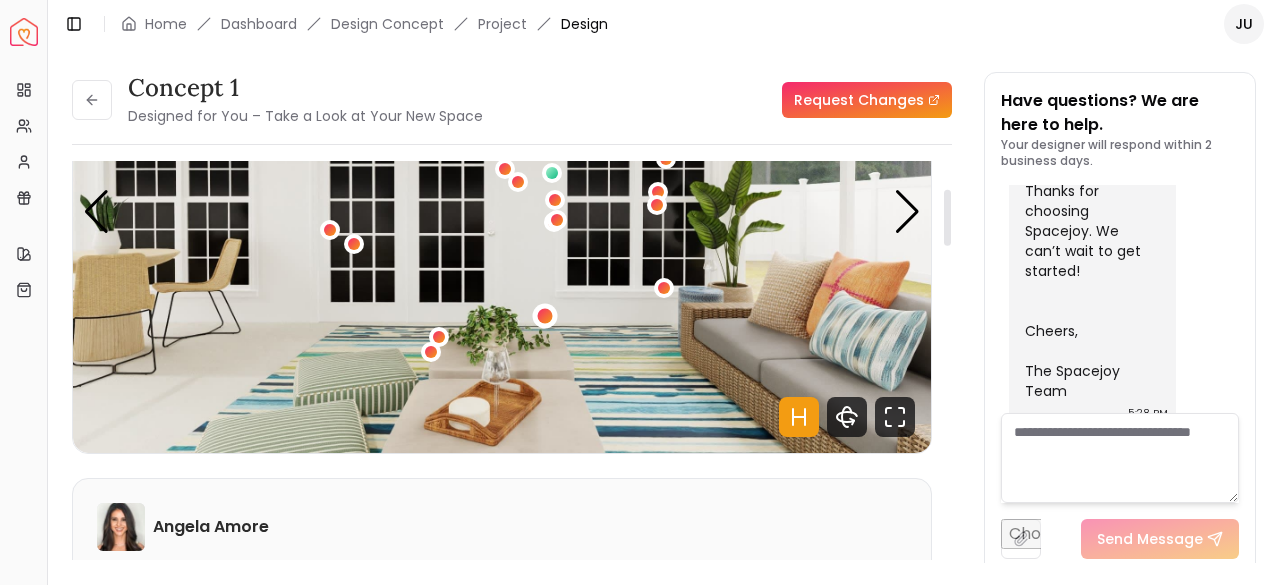 click at bounding box center [545, 316] 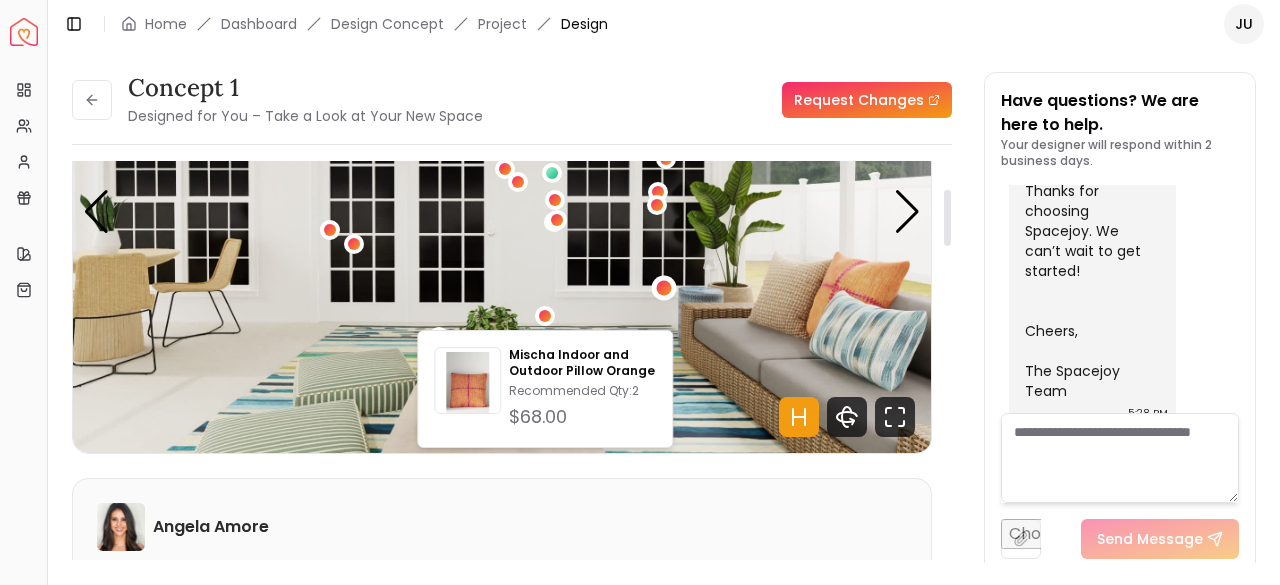 click at bounding box center [664, 287] 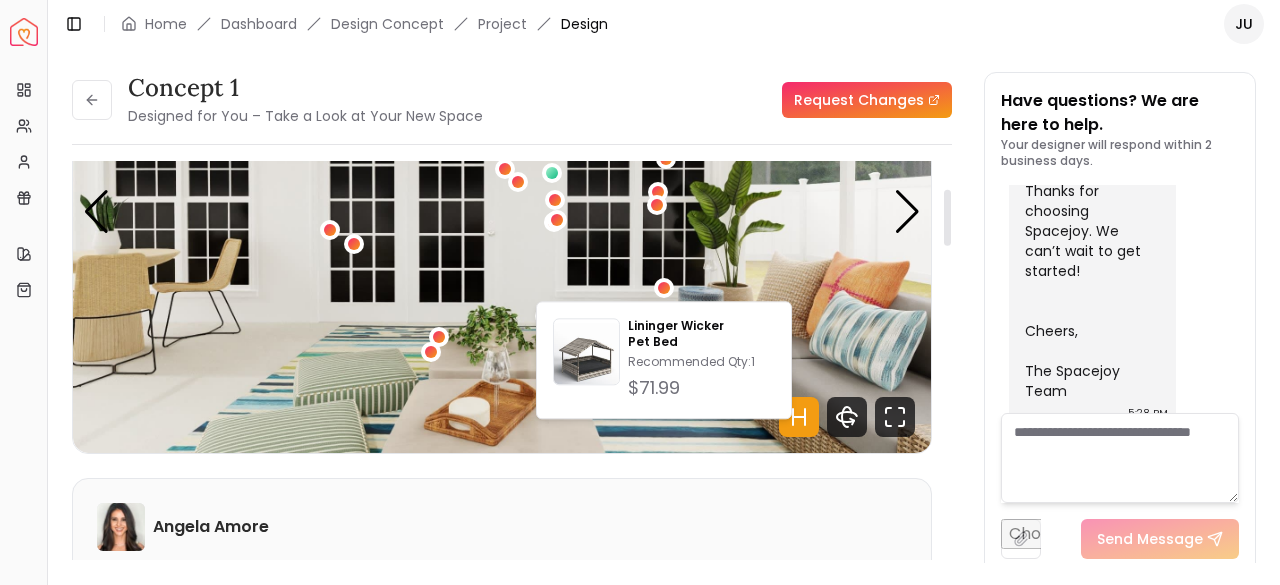 click at bounding box center [502, 211] 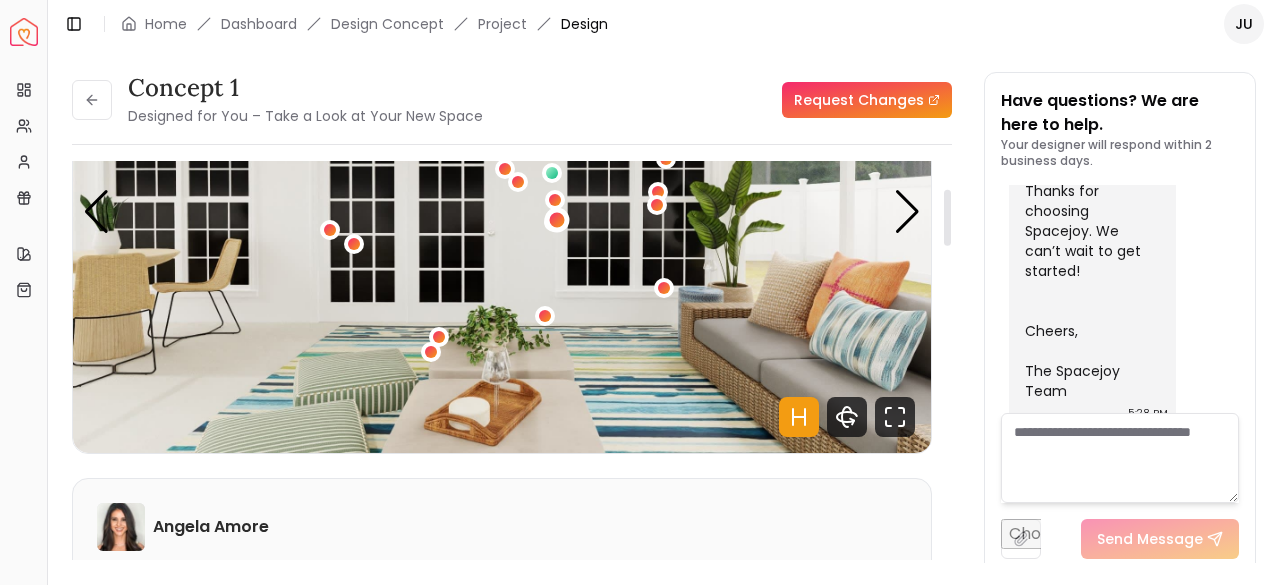 click at bounding box center [557, 219] 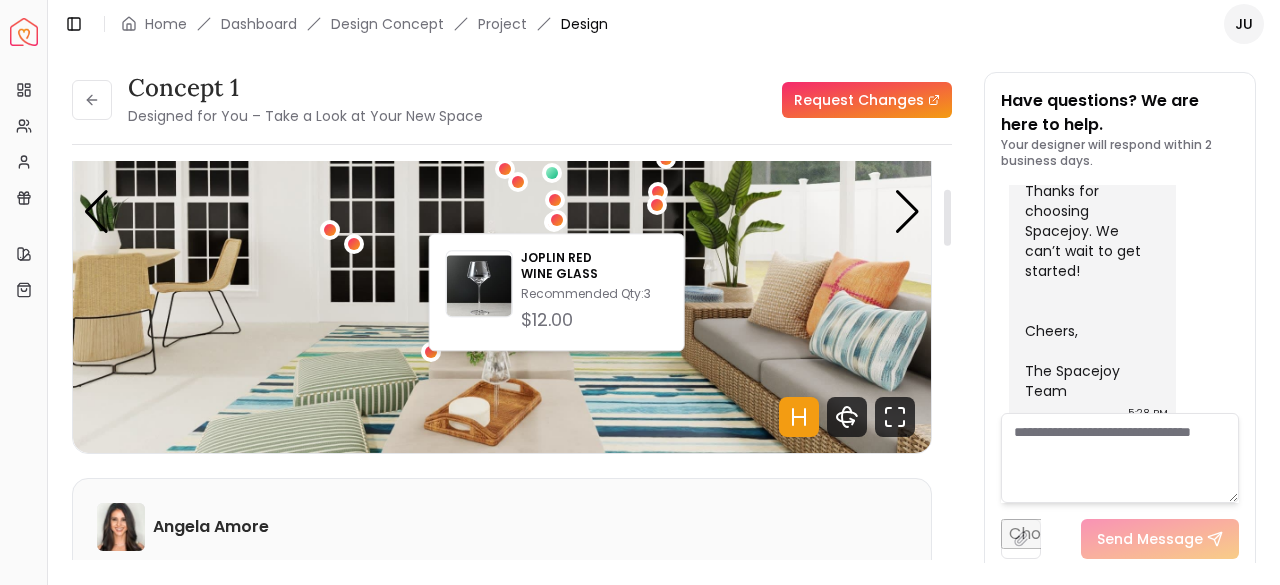 click at bounding box center [502, 211] 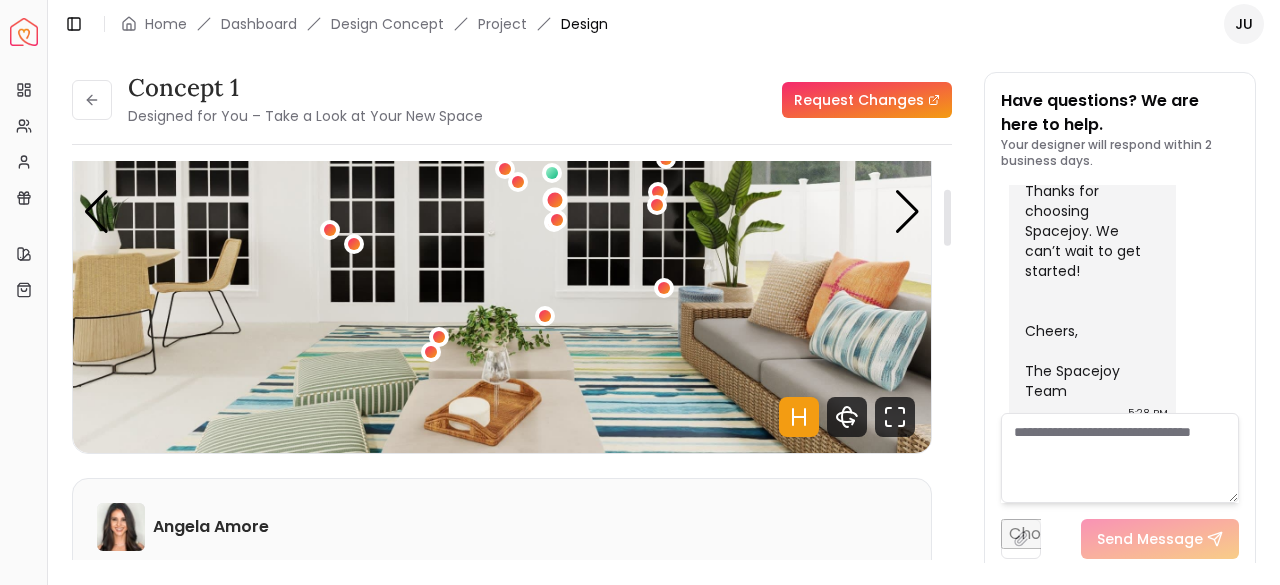 click at bounding box center [554, 200] 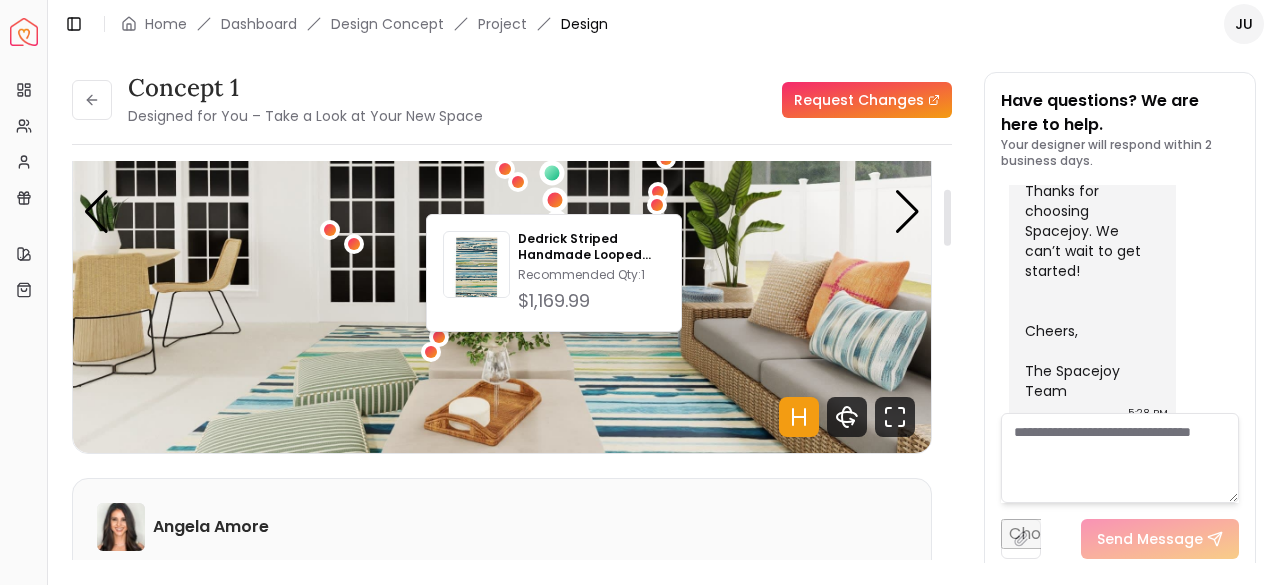 click at bounding box center [552, 172] 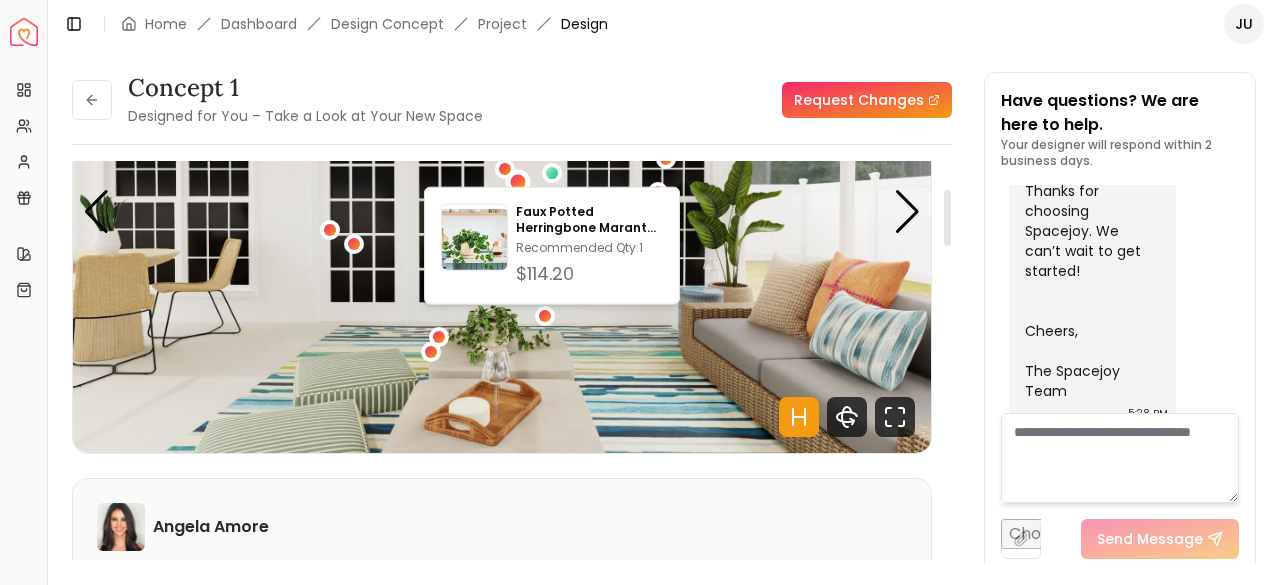 click at bounding box center (518, 182) 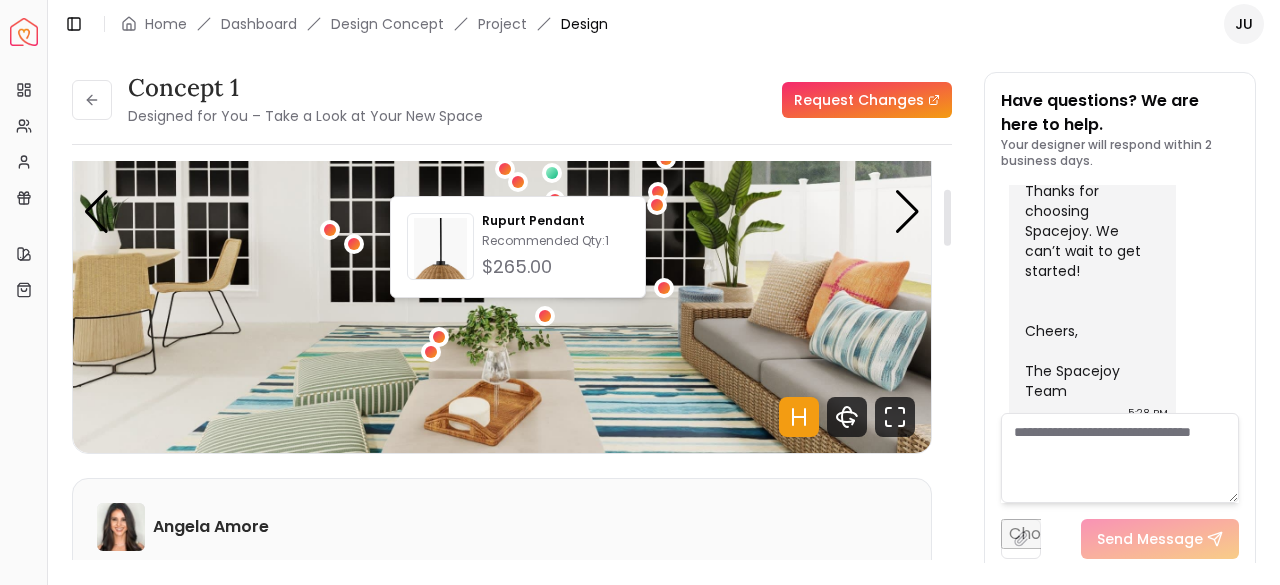 click at bounding box center (502, 211) 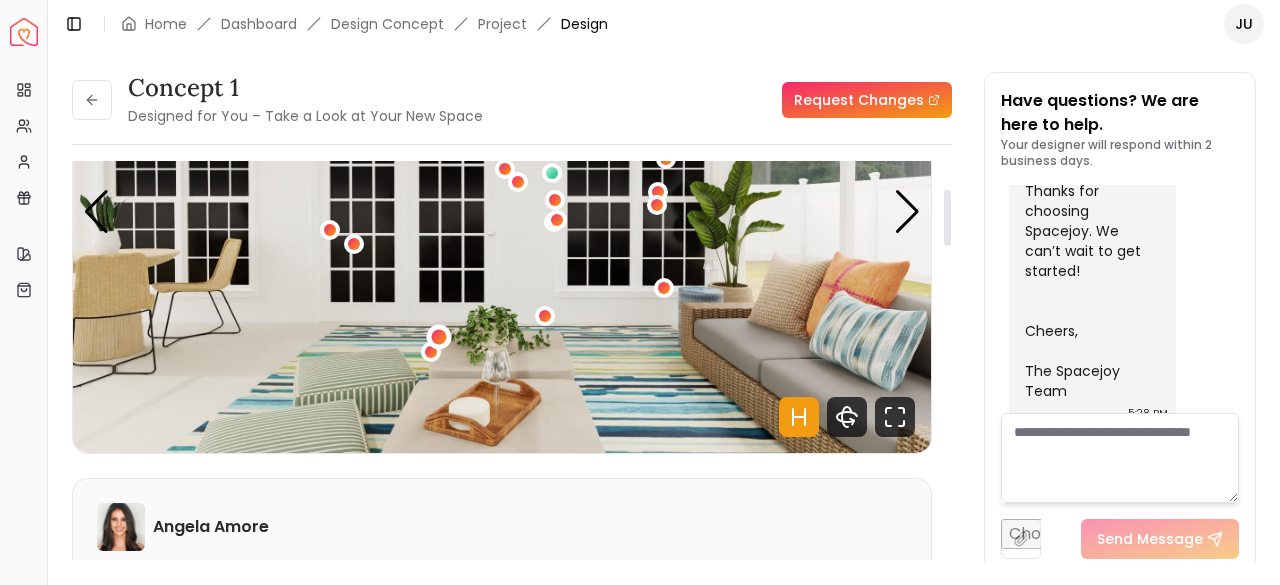 click at bounding box center (438, 336) 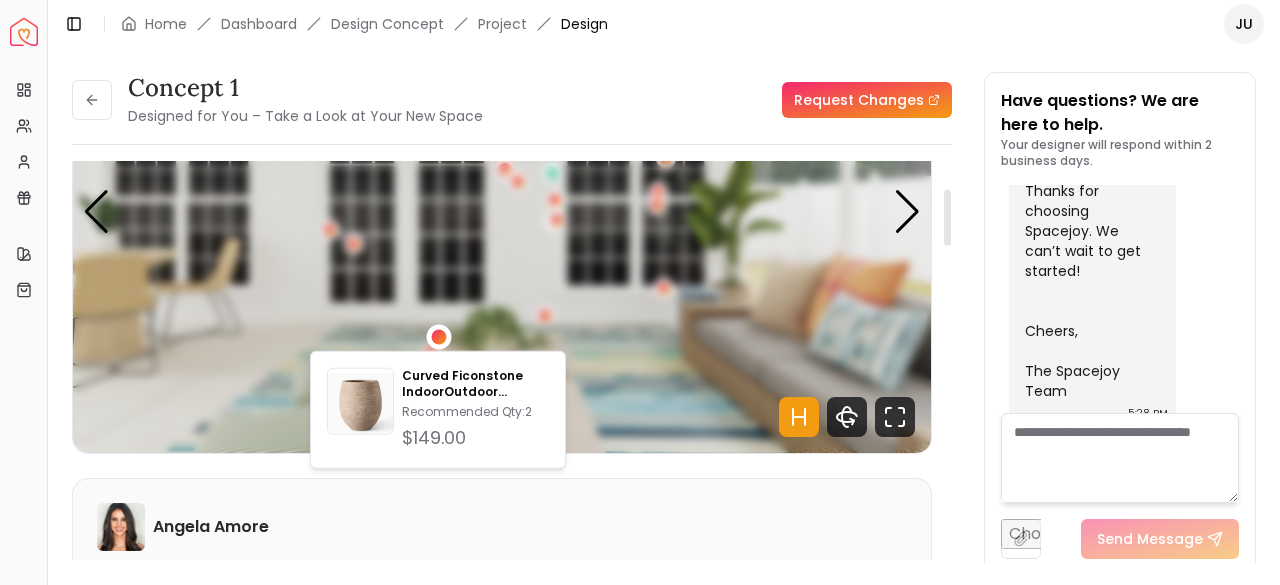 click on "Curved Ficonstone IndoorOutdoor Planters Recommended Qty:  2 $149.00" at bounding box center [438, 410] 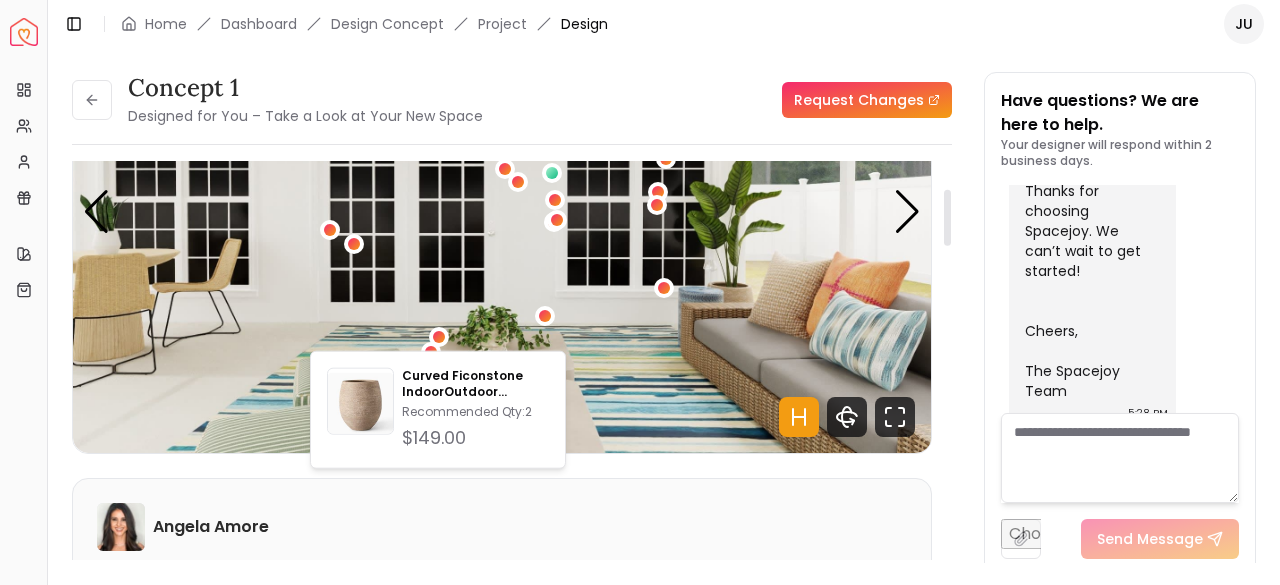 click at bounding box center (502, 211) 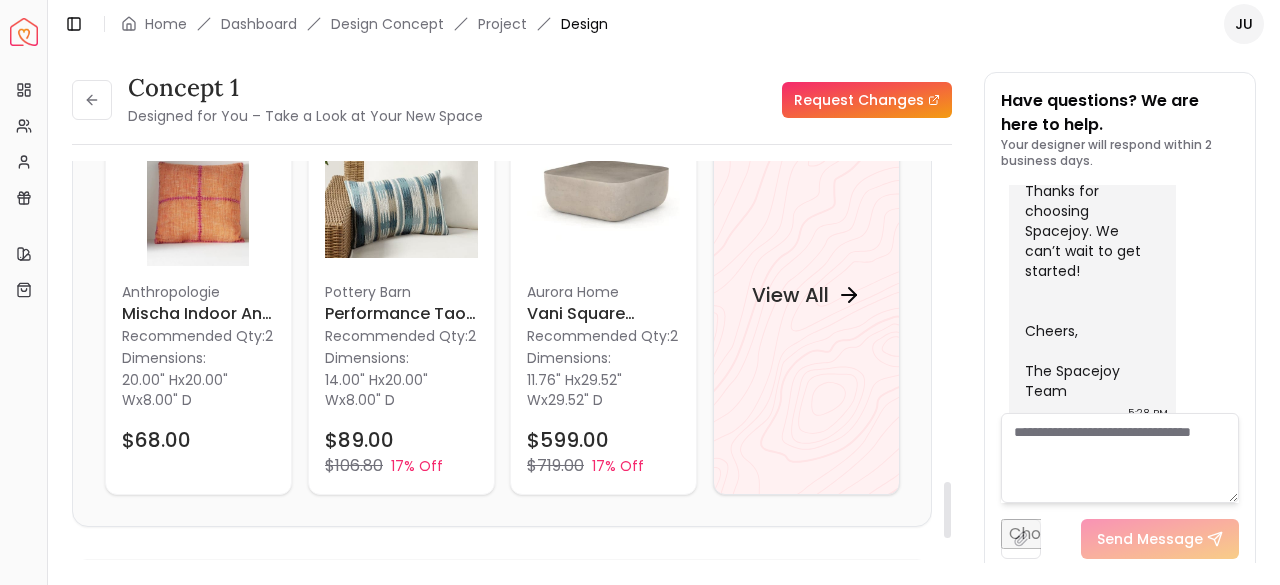 scroll, scrollTop: 2300, scrollLeft: 0, axis: vertical 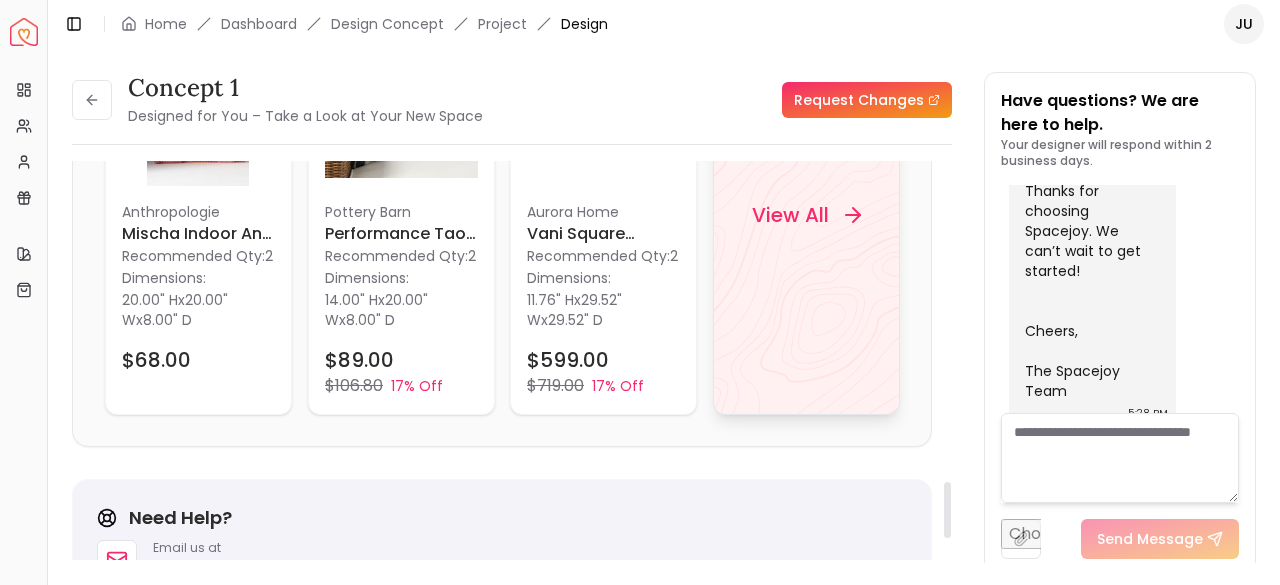 click on "View All" at bounding box center [789, 215] 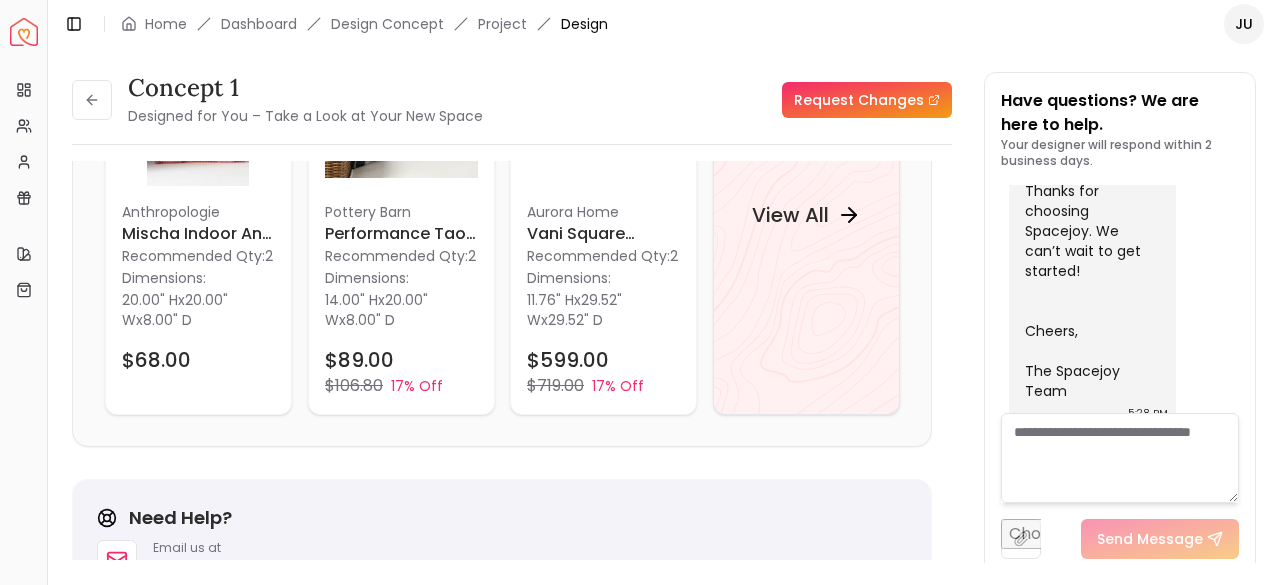click at bounding box center [1021, 539] 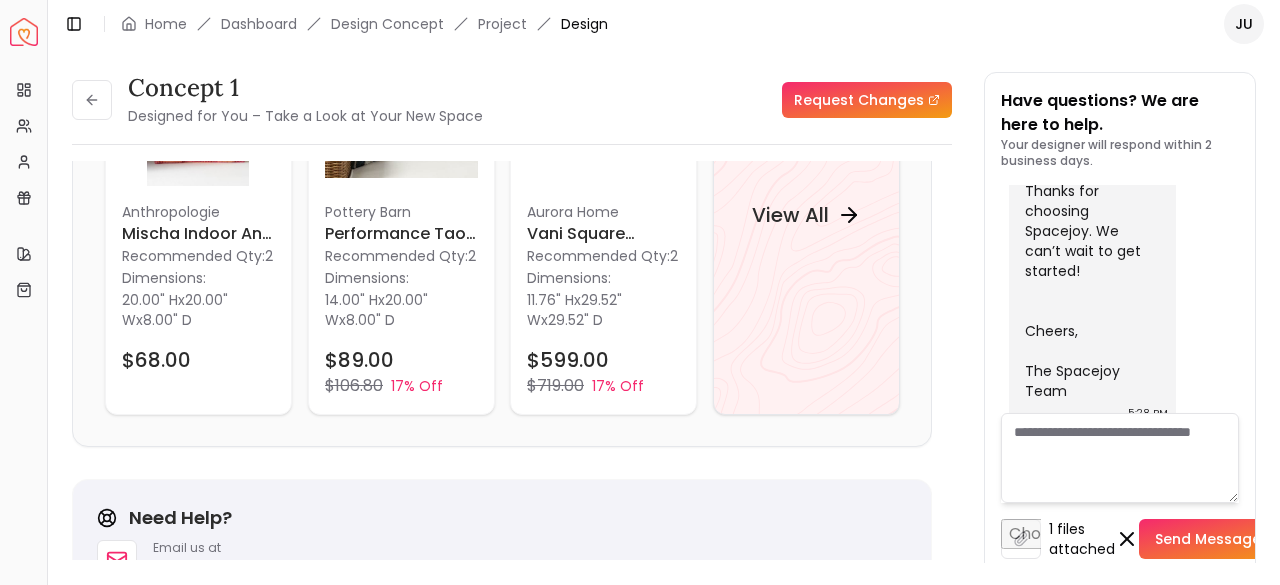 click at bounding box center [1120, 458] 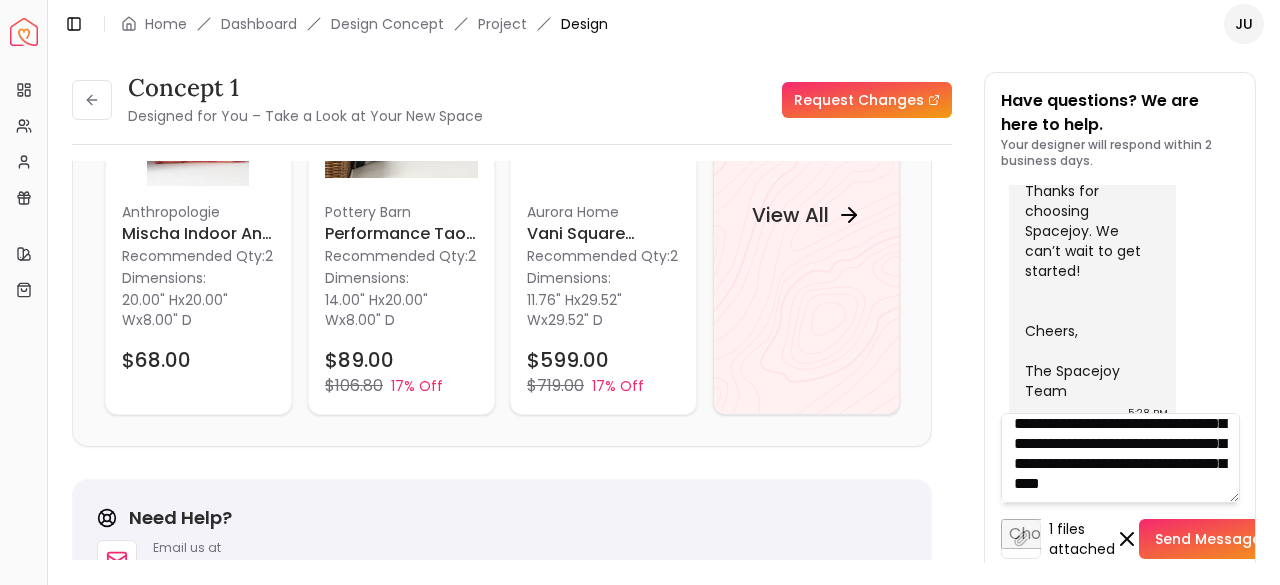 scroll, scrollTop: 120, scrollLeft: 0, axis: vertical 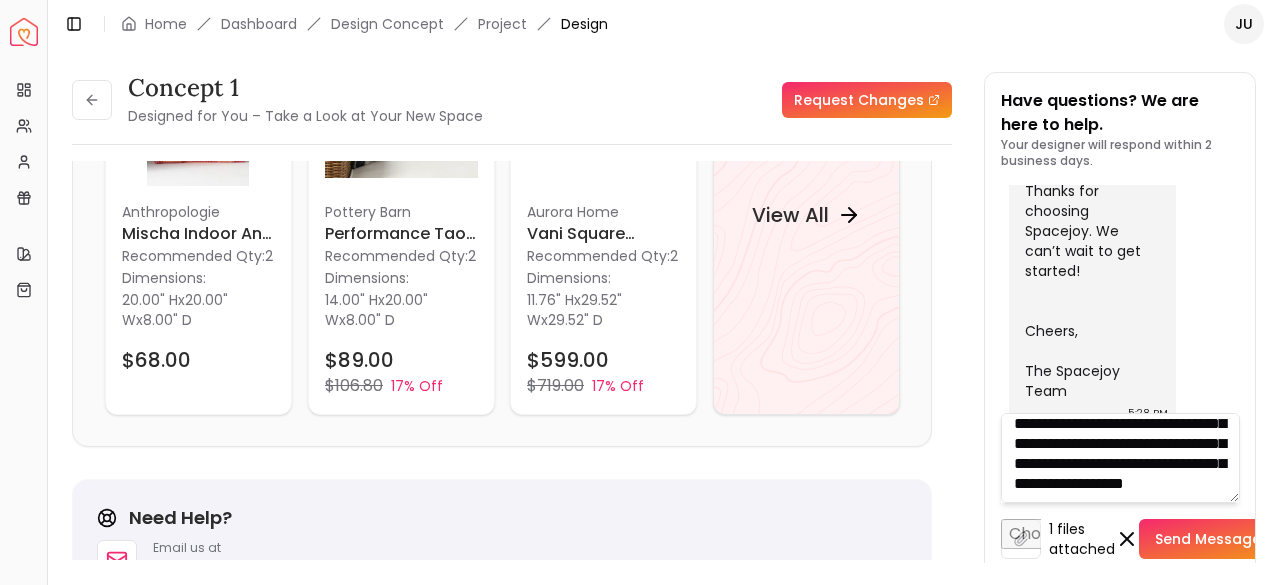 type on "**********" 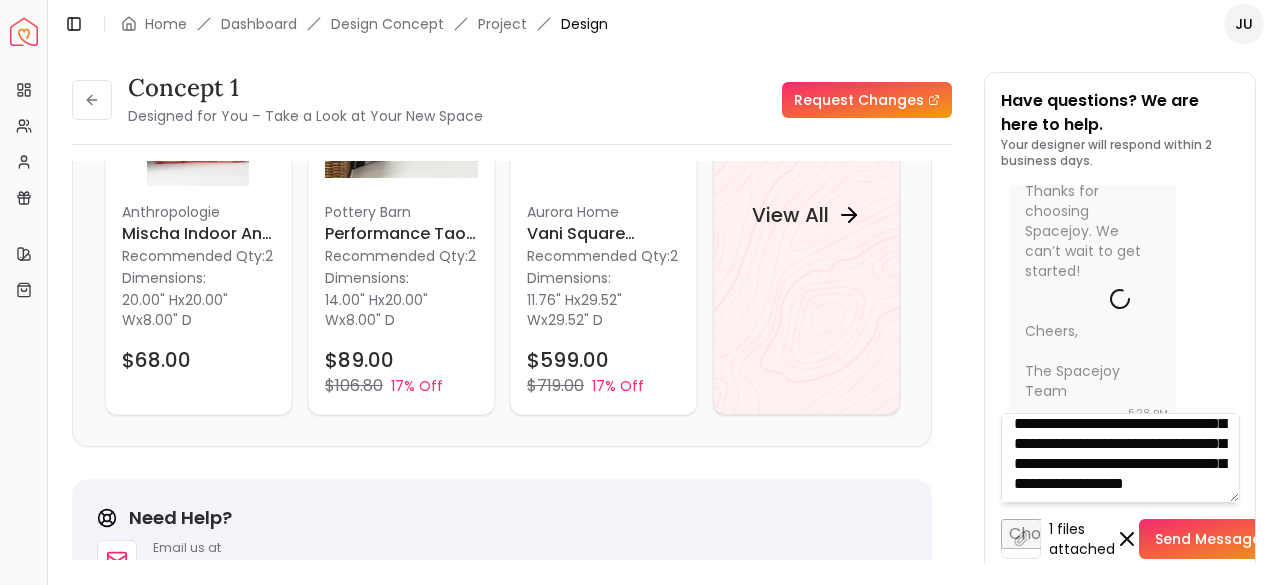 type 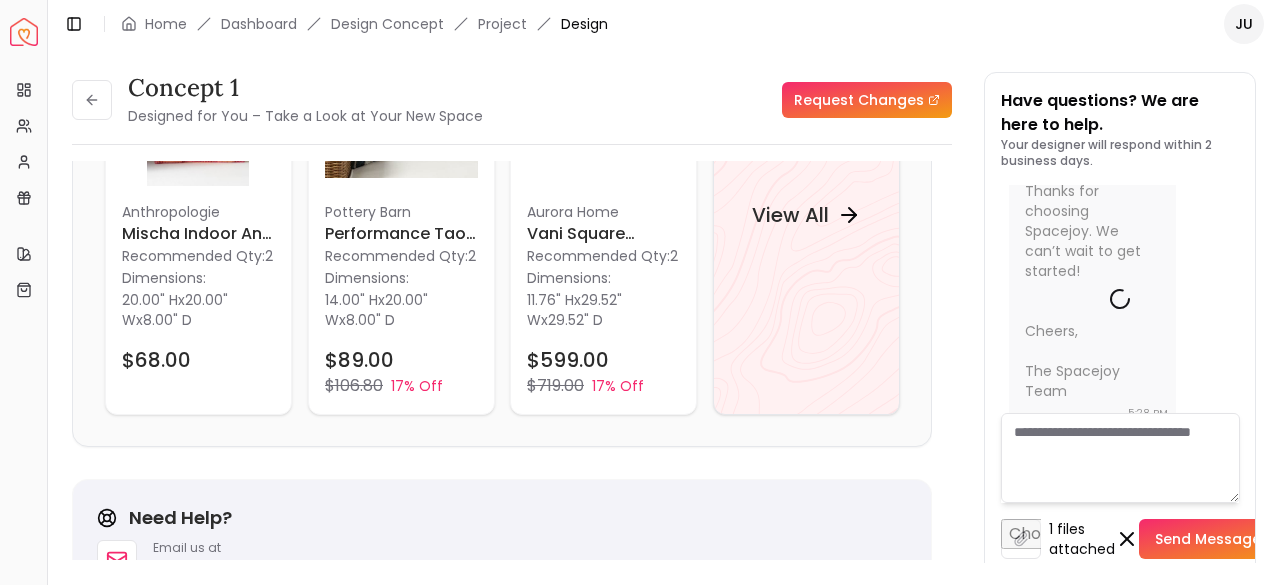 scroll, scrollTop: 0, scrollLeft: 0, axis: both 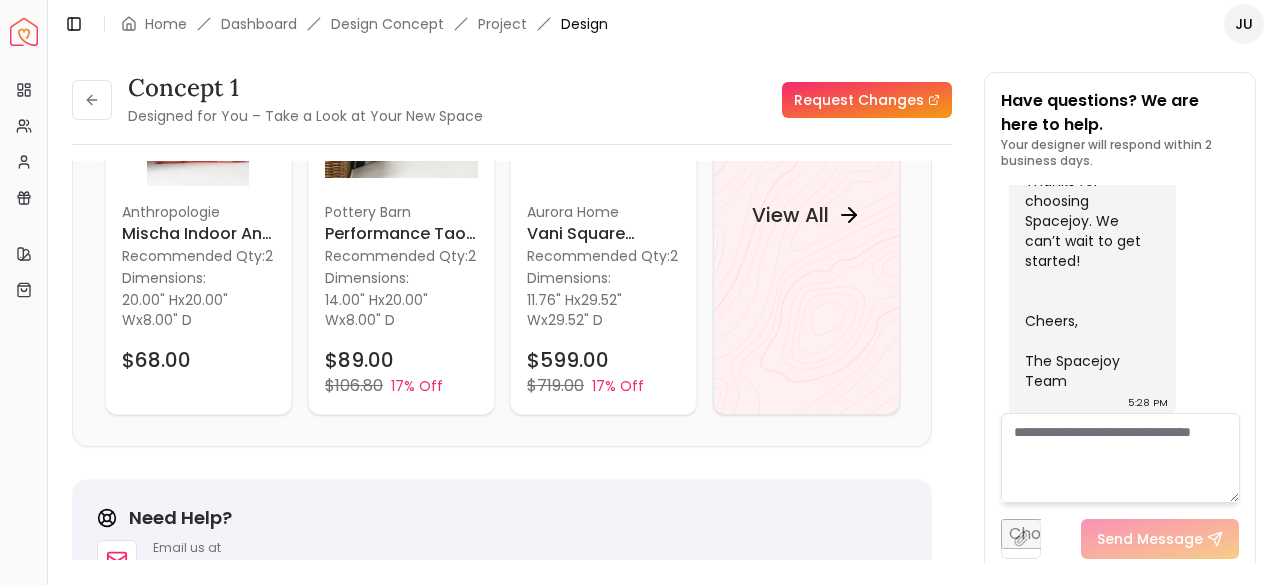 drag, startPoint x: 1241, startPoint y: 339, endPoint x: 1242, endPoint y: 297, distance: 42.0119 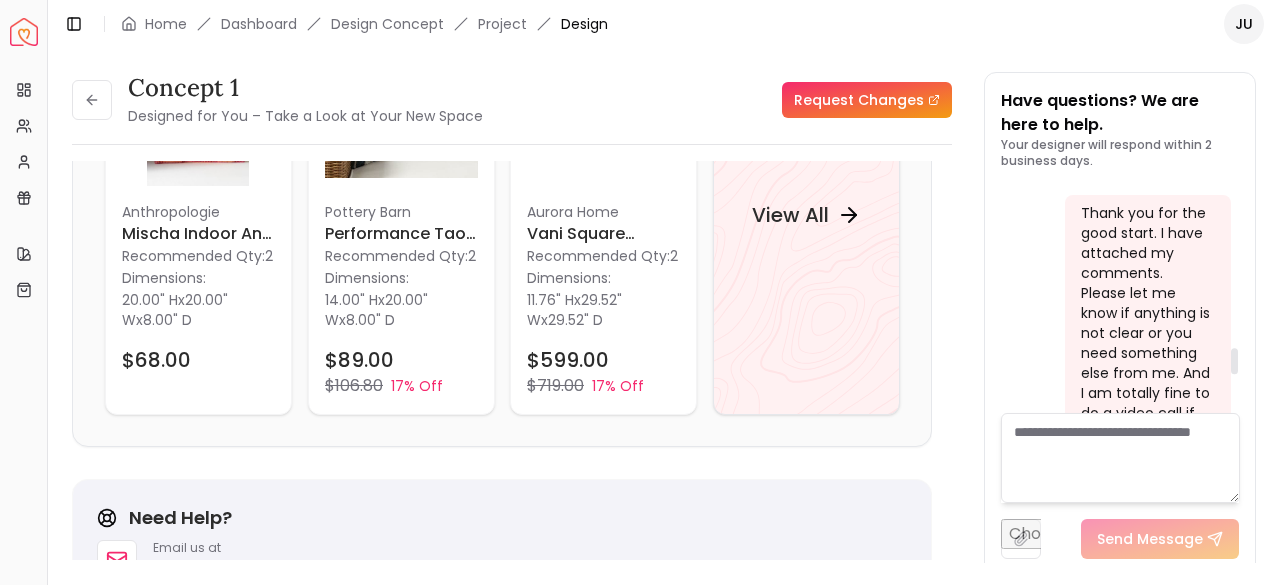 scroll, scrollTop: 1416, scrollLeft: 0, axis: vertical 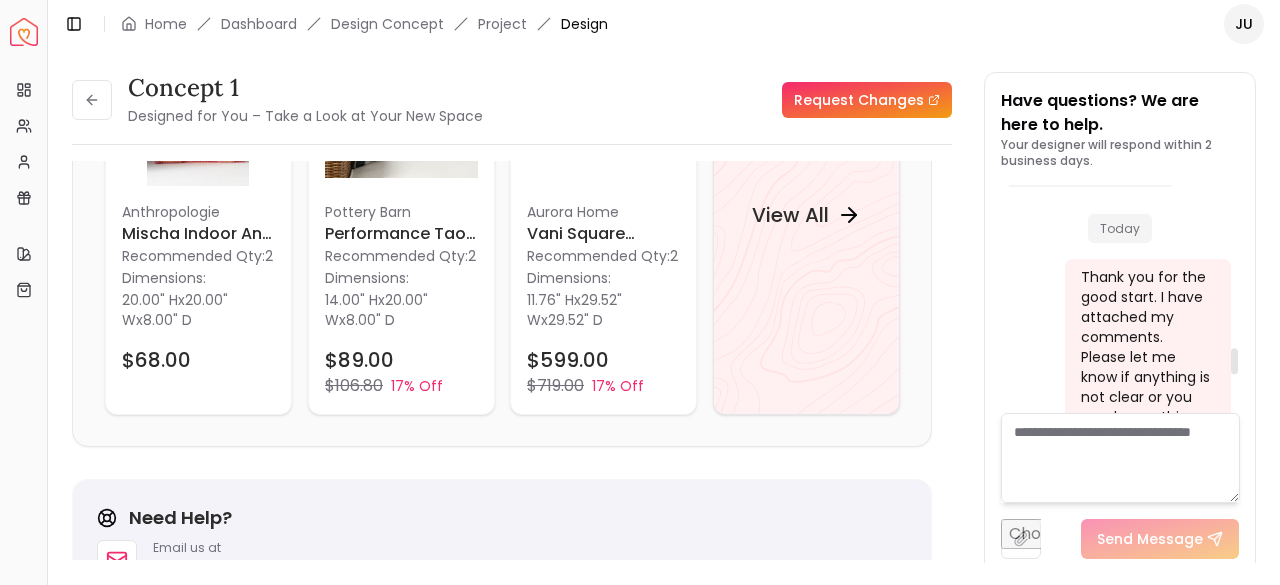 drag, startPoint x: 1234, startPoint y: 343, endPoint x: 1266, endPoint y: 371, distance: 42.520584 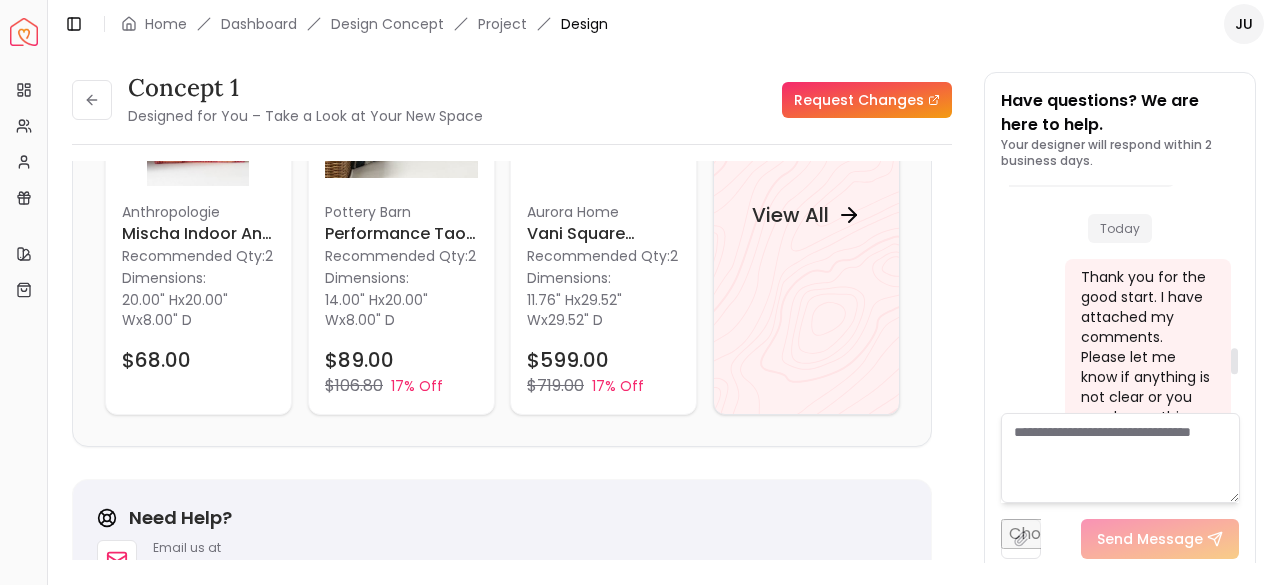 click at bounding box center (1234, 361) 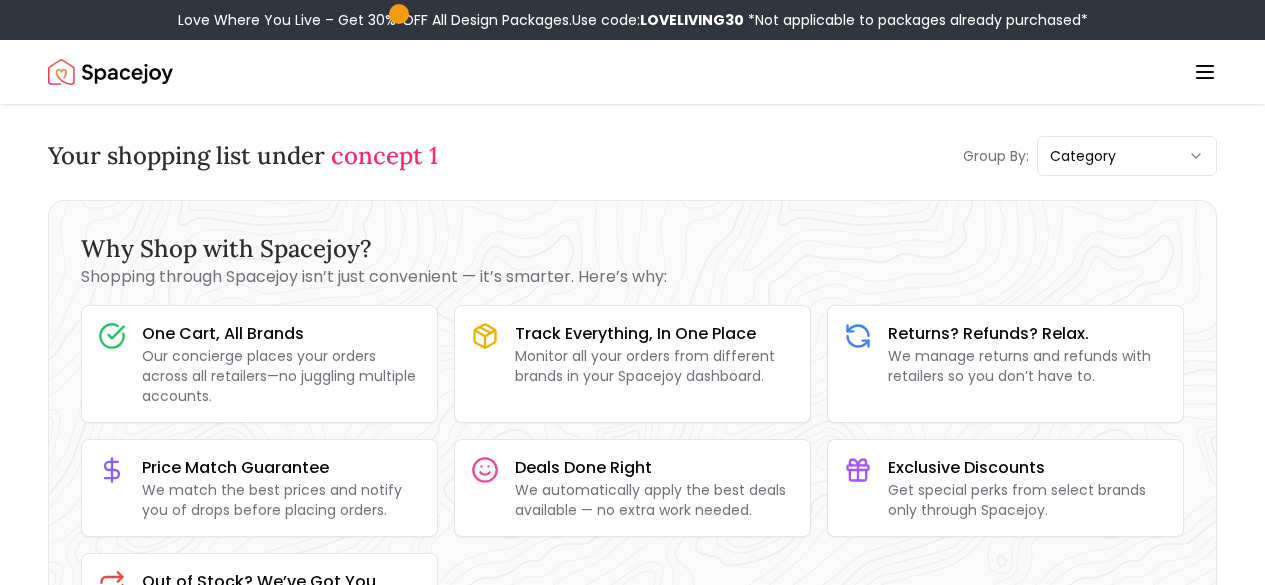 scroll, scrollTop: 138, scrollLeft: 0, axis: vertical 